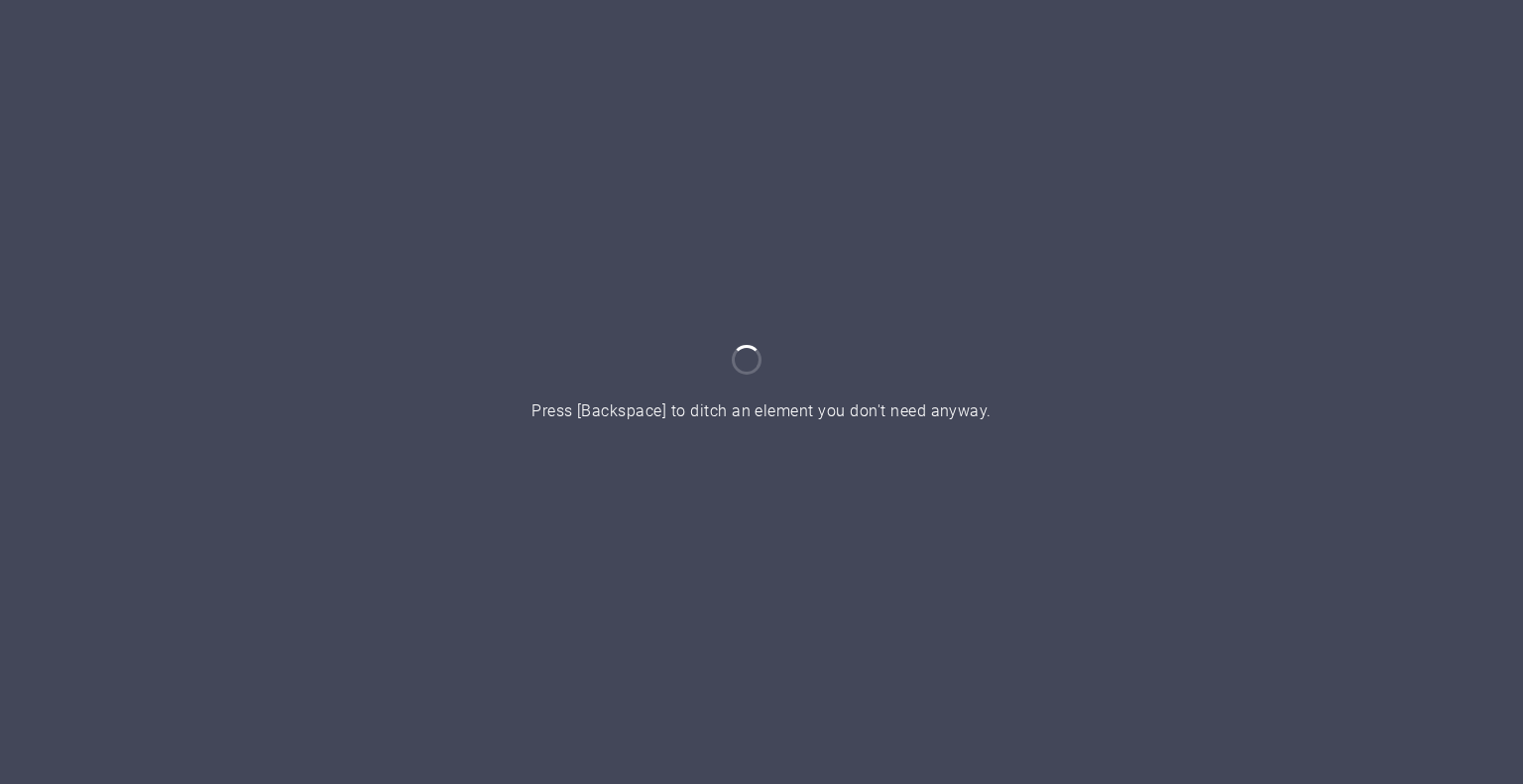 scroll, scrollTop: 0, scrollLeft: 0, axis: both 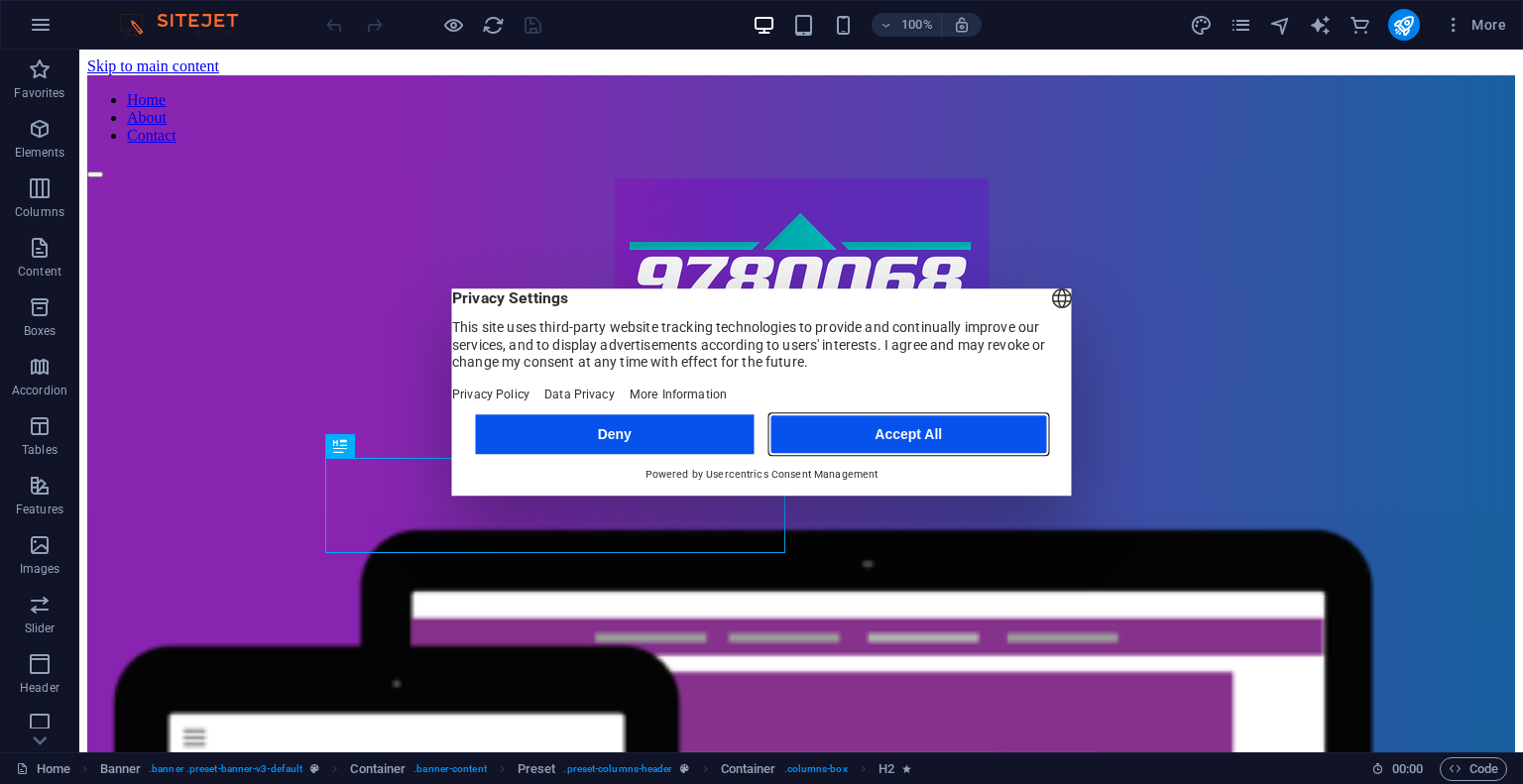 click on "Accept All" at bounding box center [908, 434] 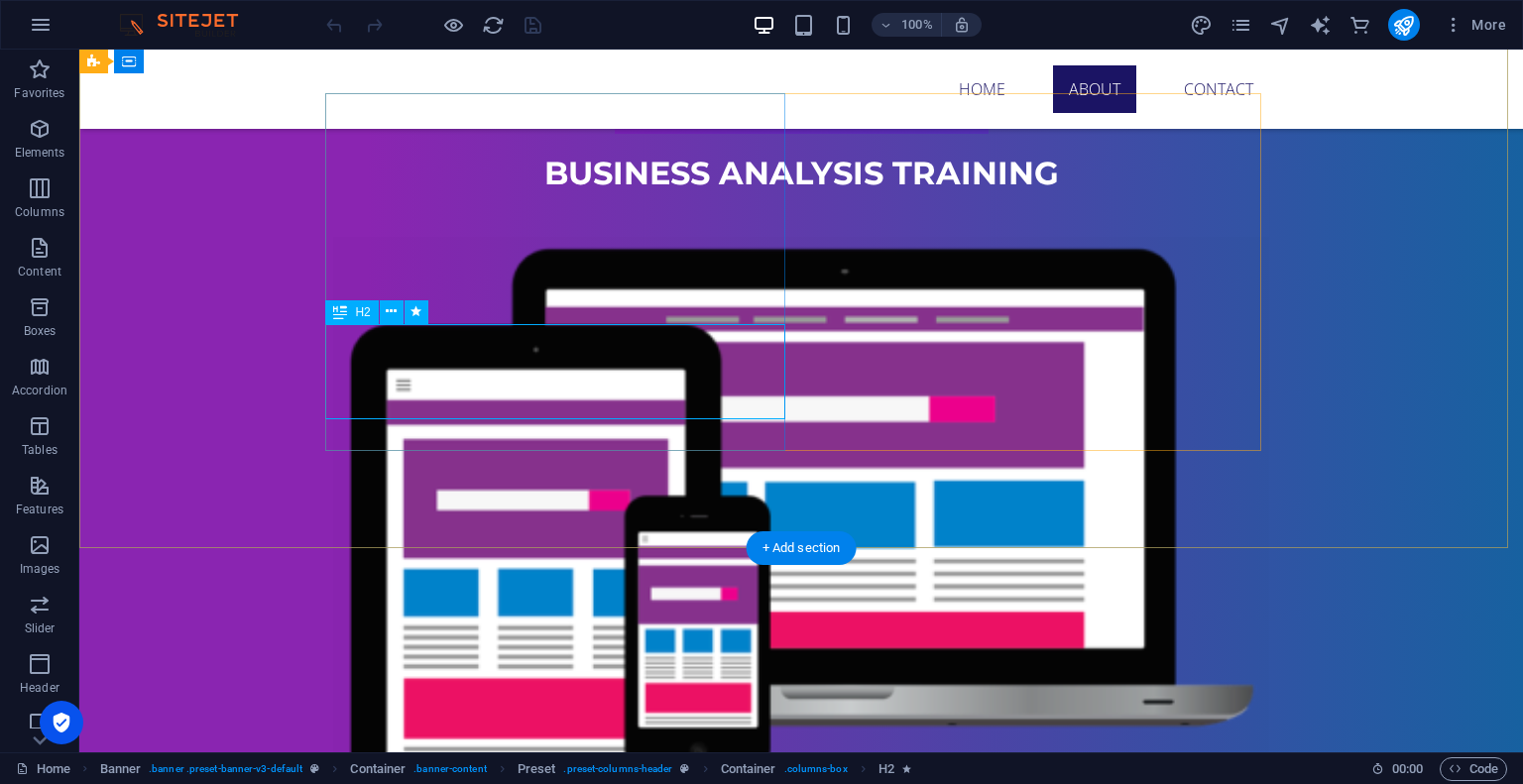 scroll, scrollTop: 44, scrollLeft: 0, axis: vertical 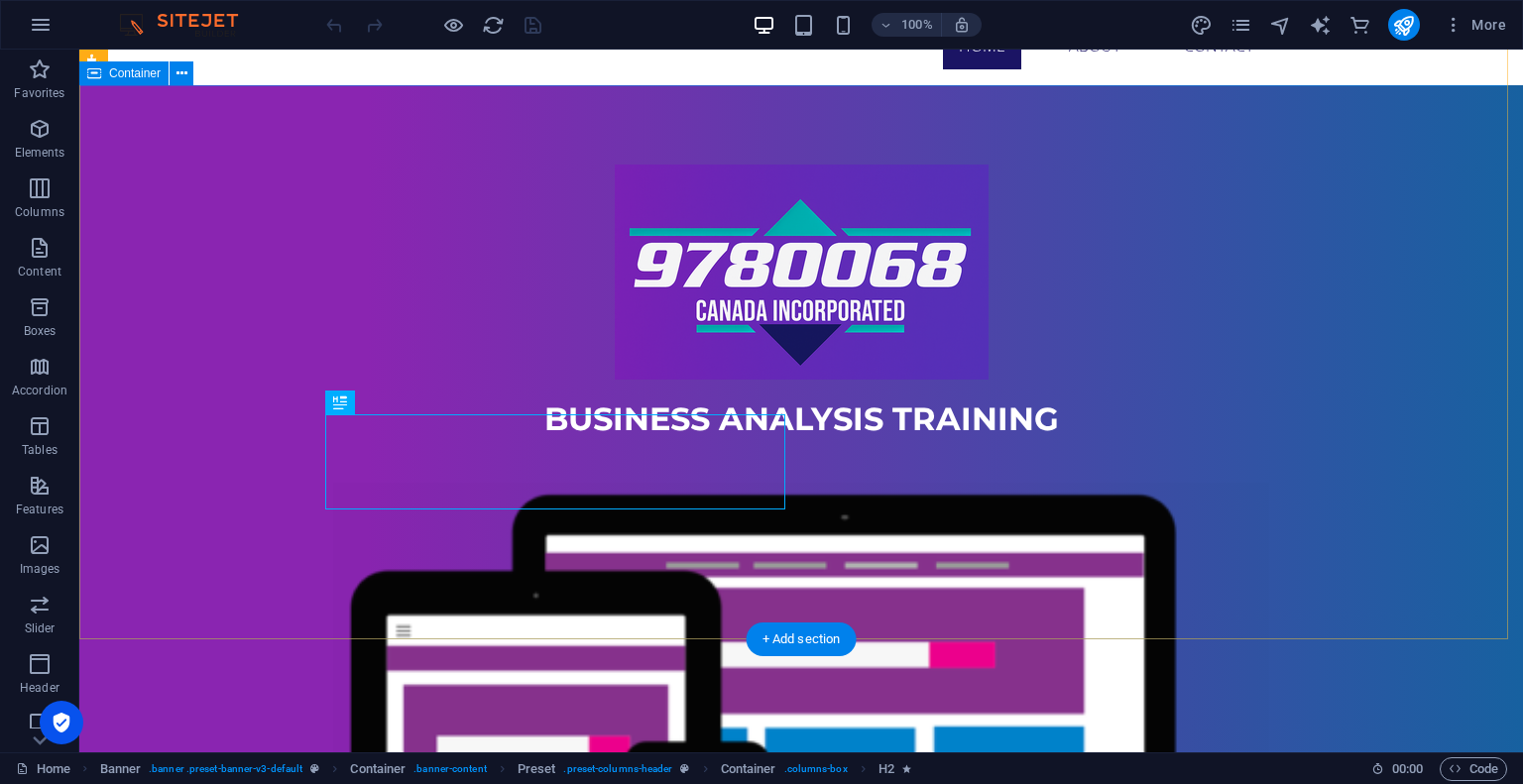 click on "BUSINESS aNALYSIS training" at bounding box center [801, 614] 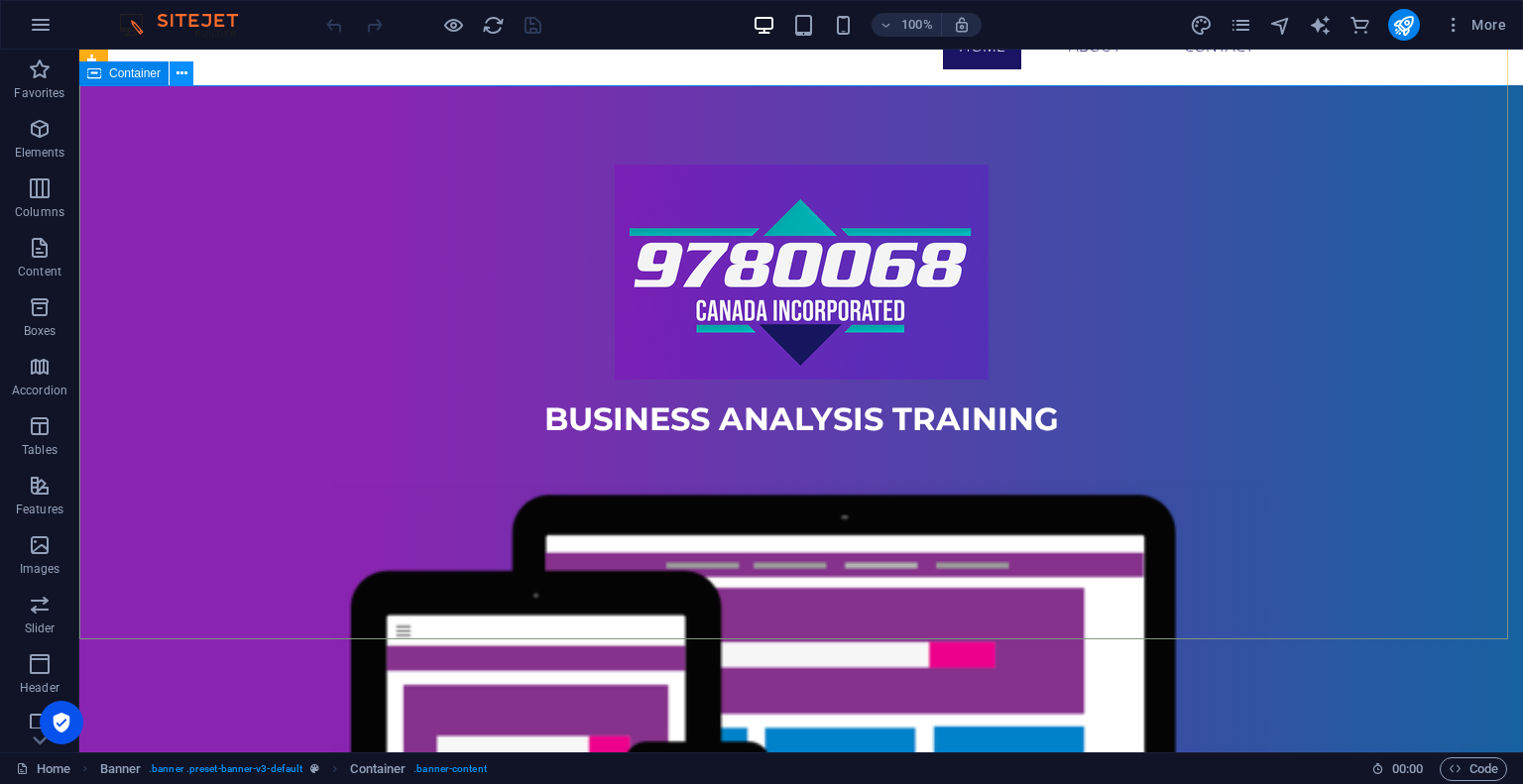 click at bounding box center (181, 73) 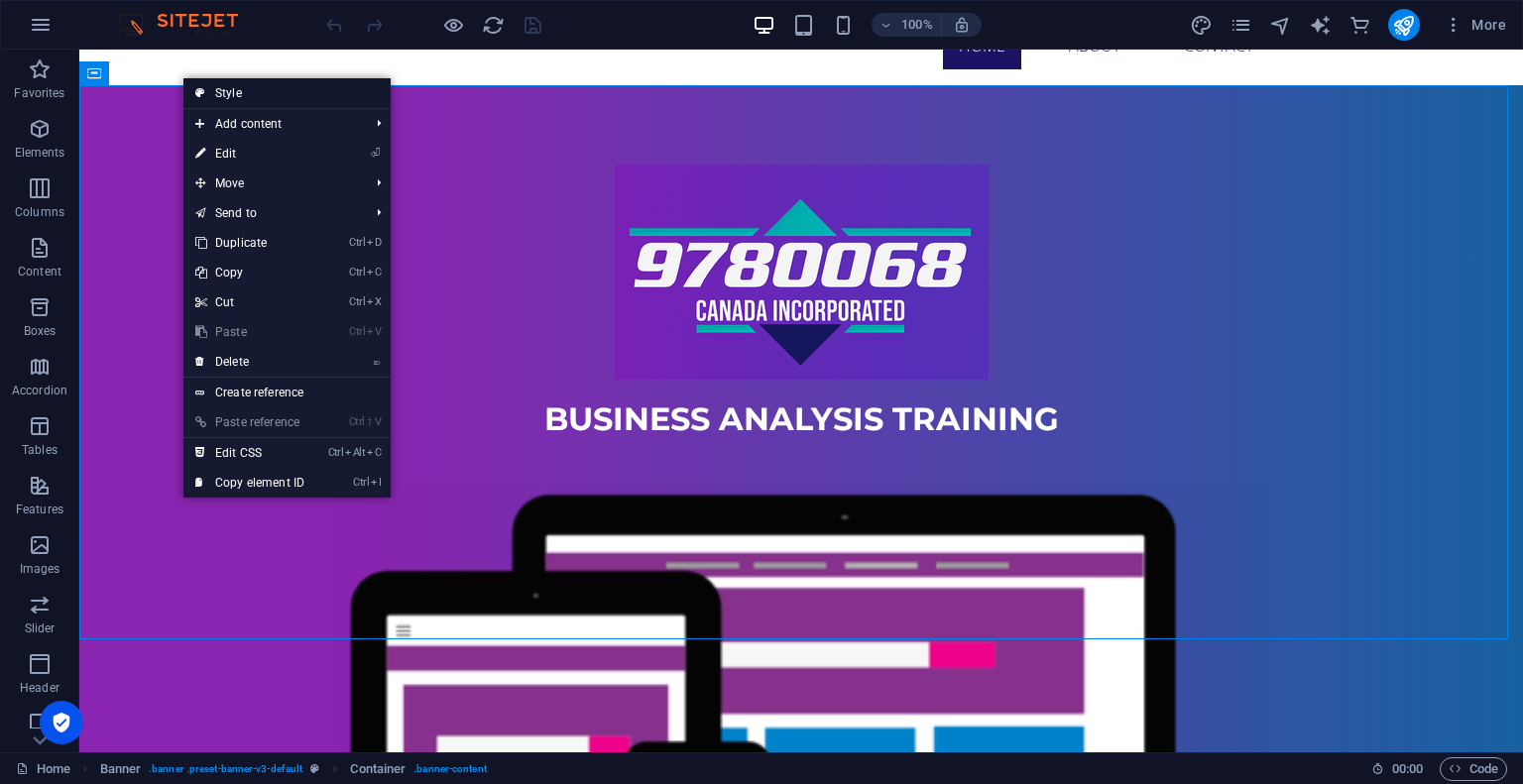 click on "Style" at bounding box center [287, 93] 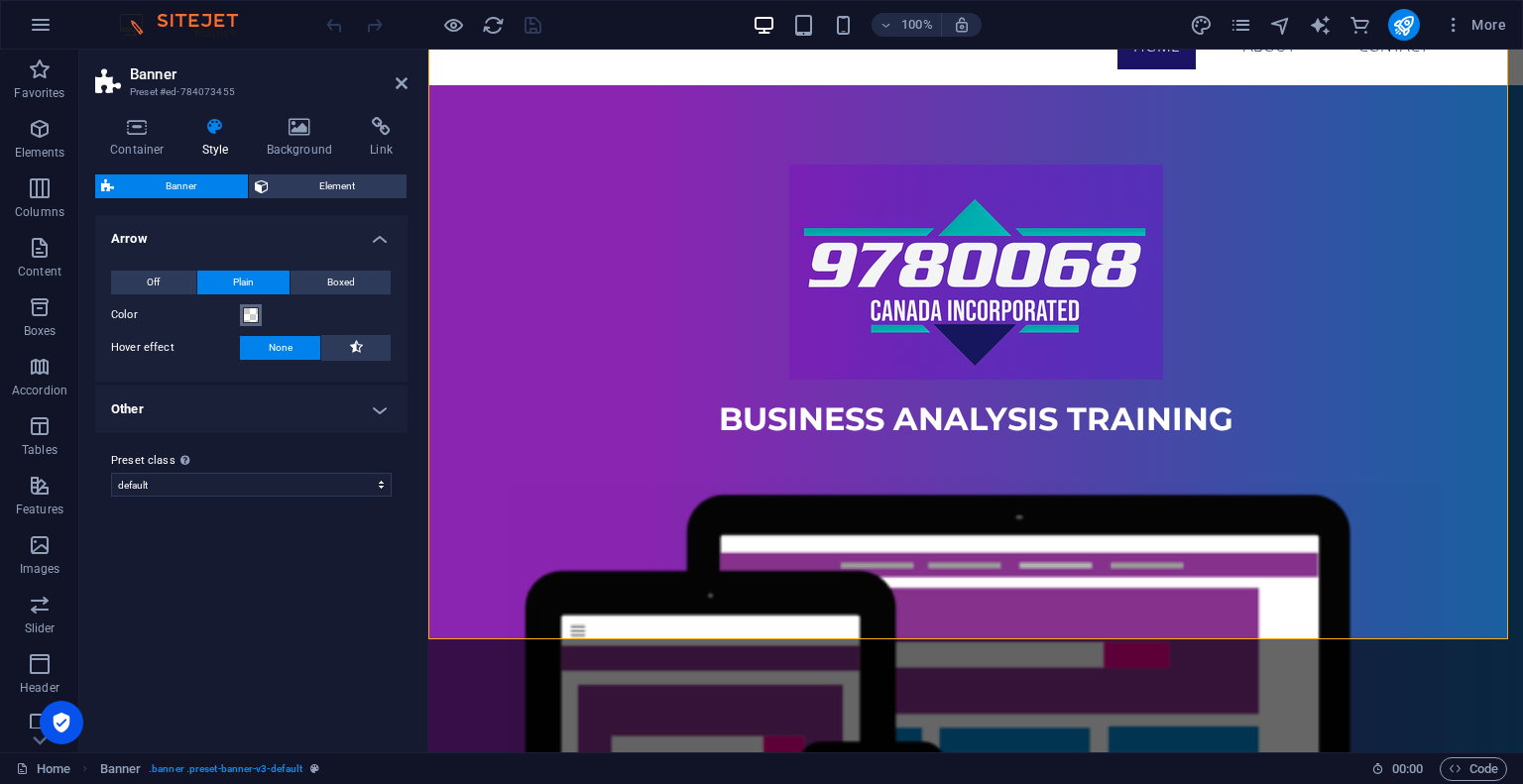 click at bounding box center (251, 315) 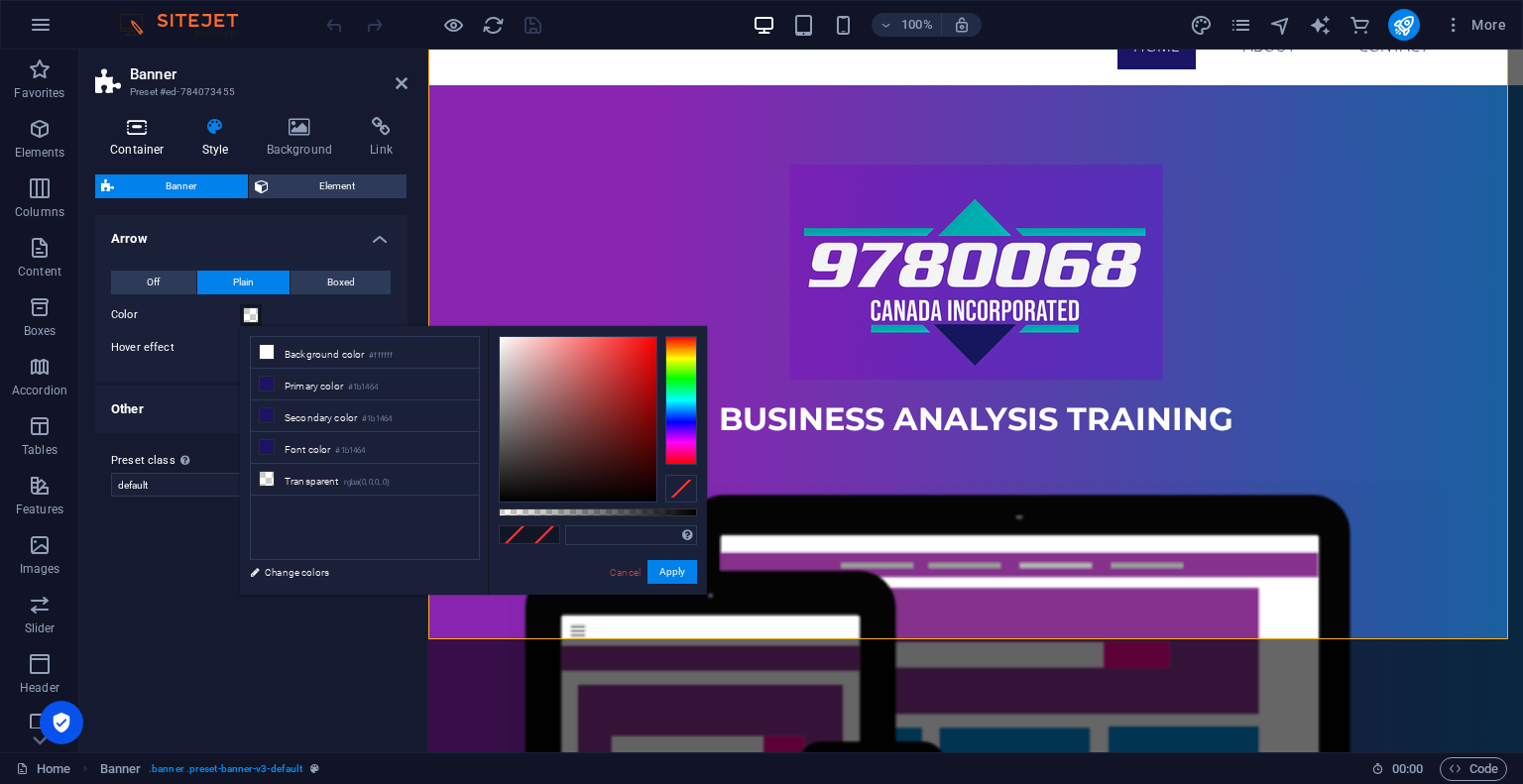 click at bounding box center (137, 127) 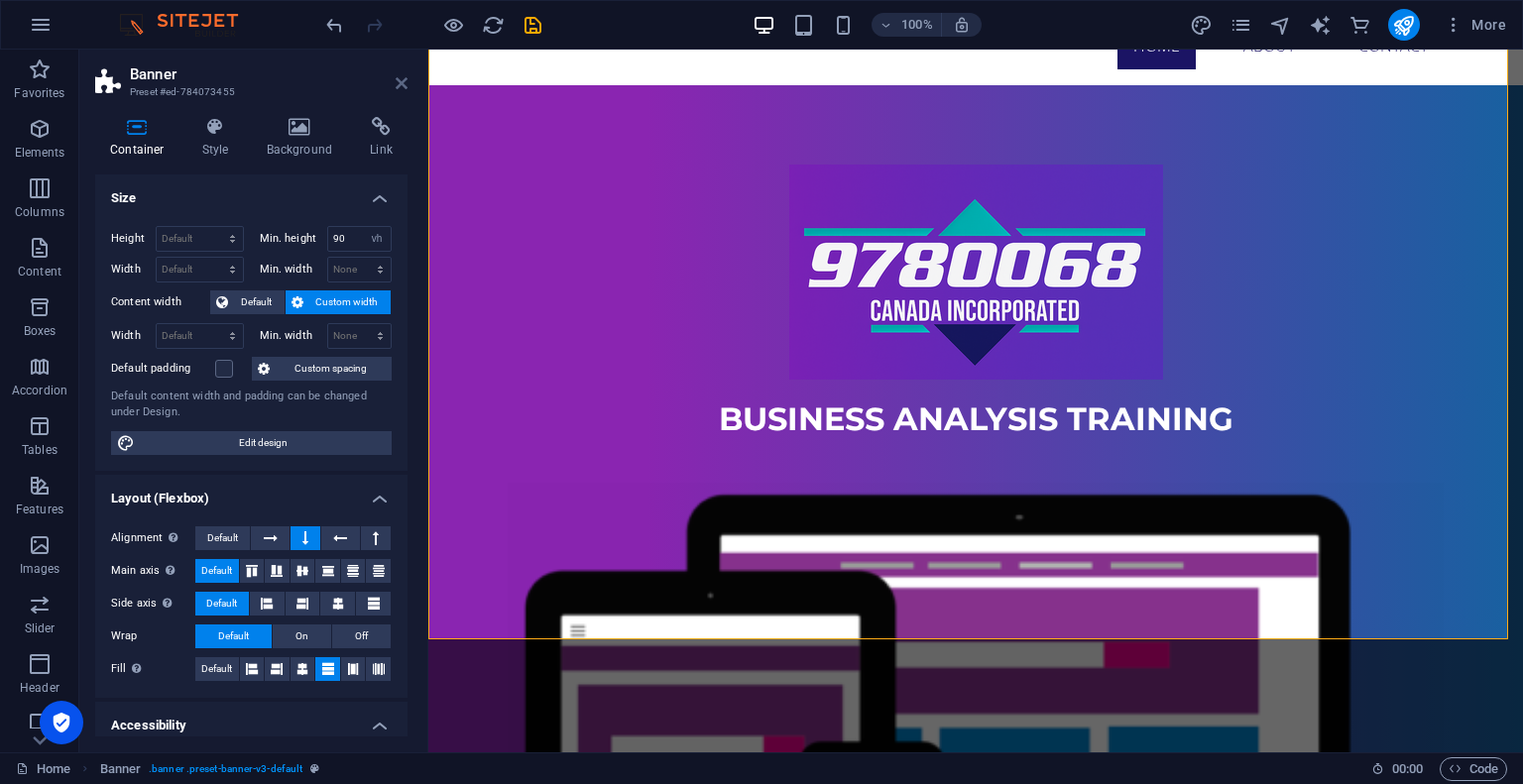 click at bounding box center (402, 83) 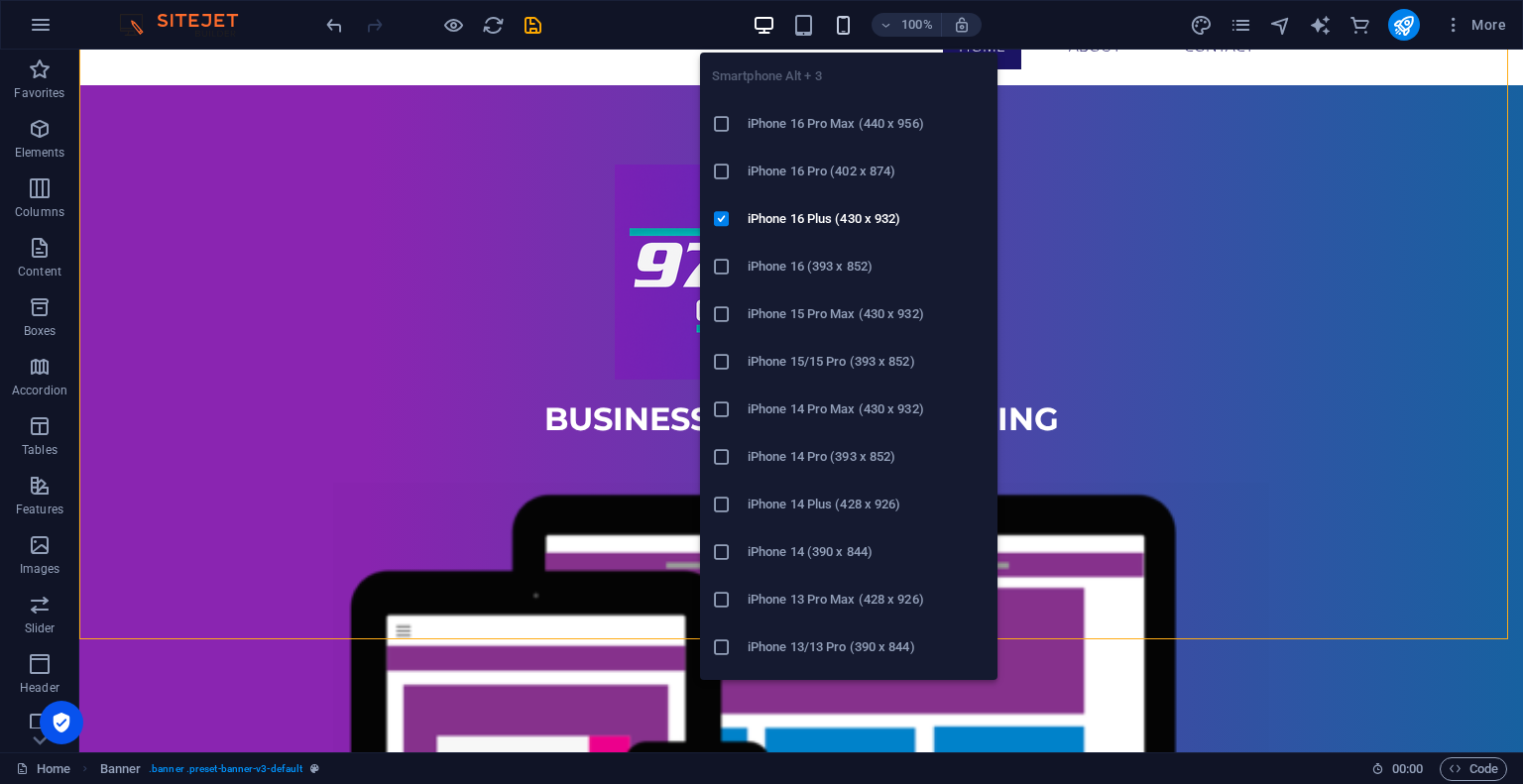 click at bounding box center [843, 25] 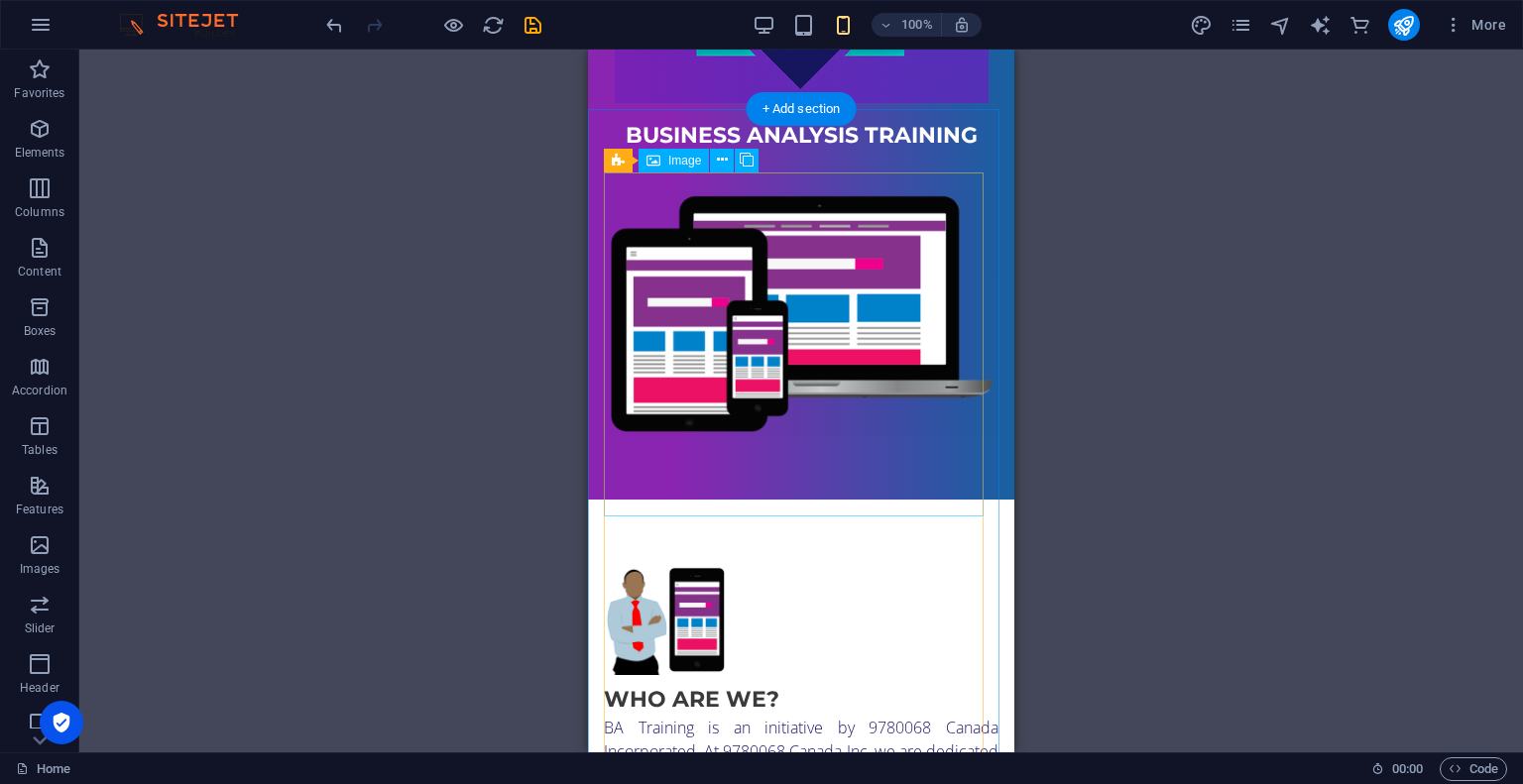scroll, scrollTop: 0, scrollLeft: 0, axis: both 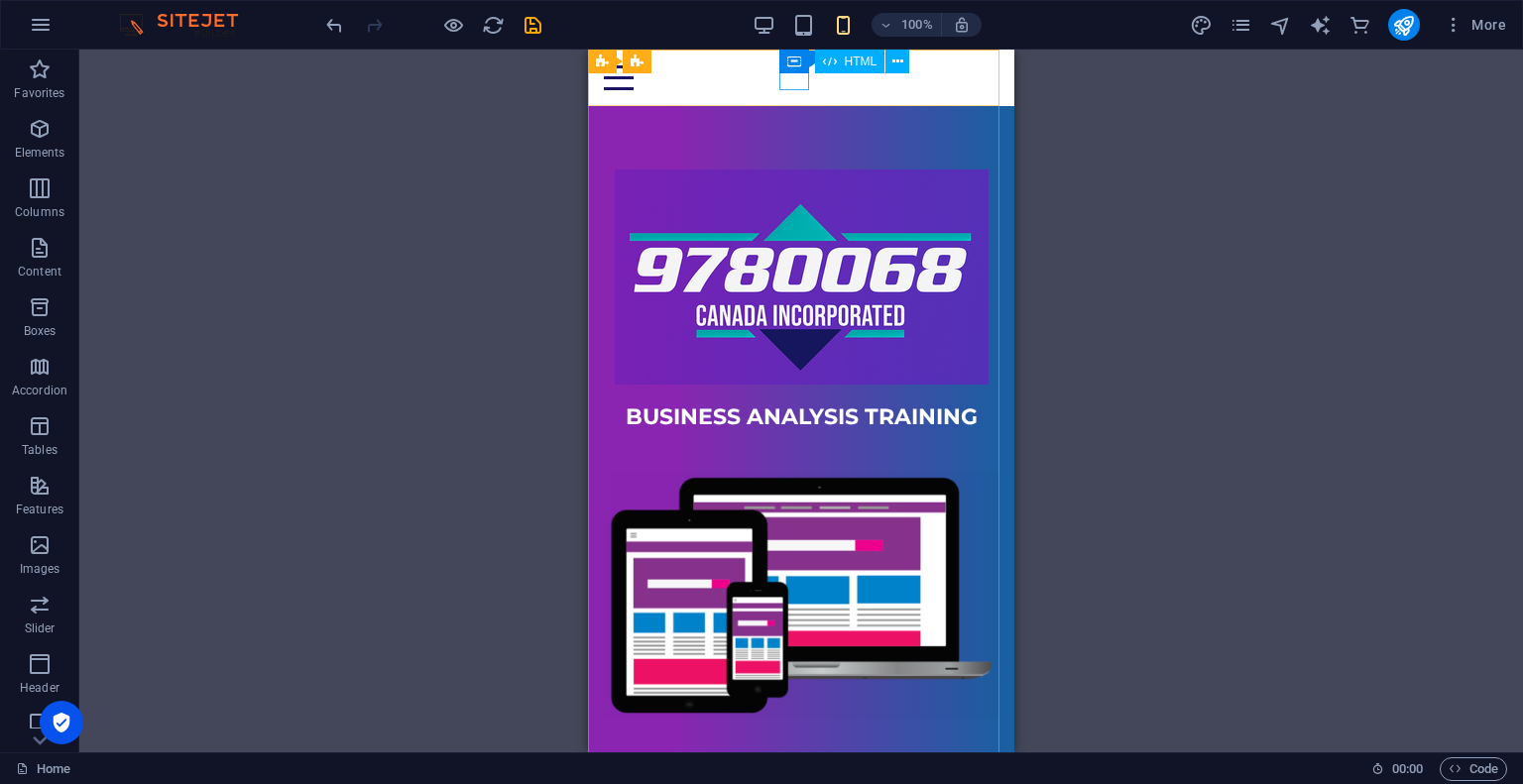 click at bounding box center [801, 77] 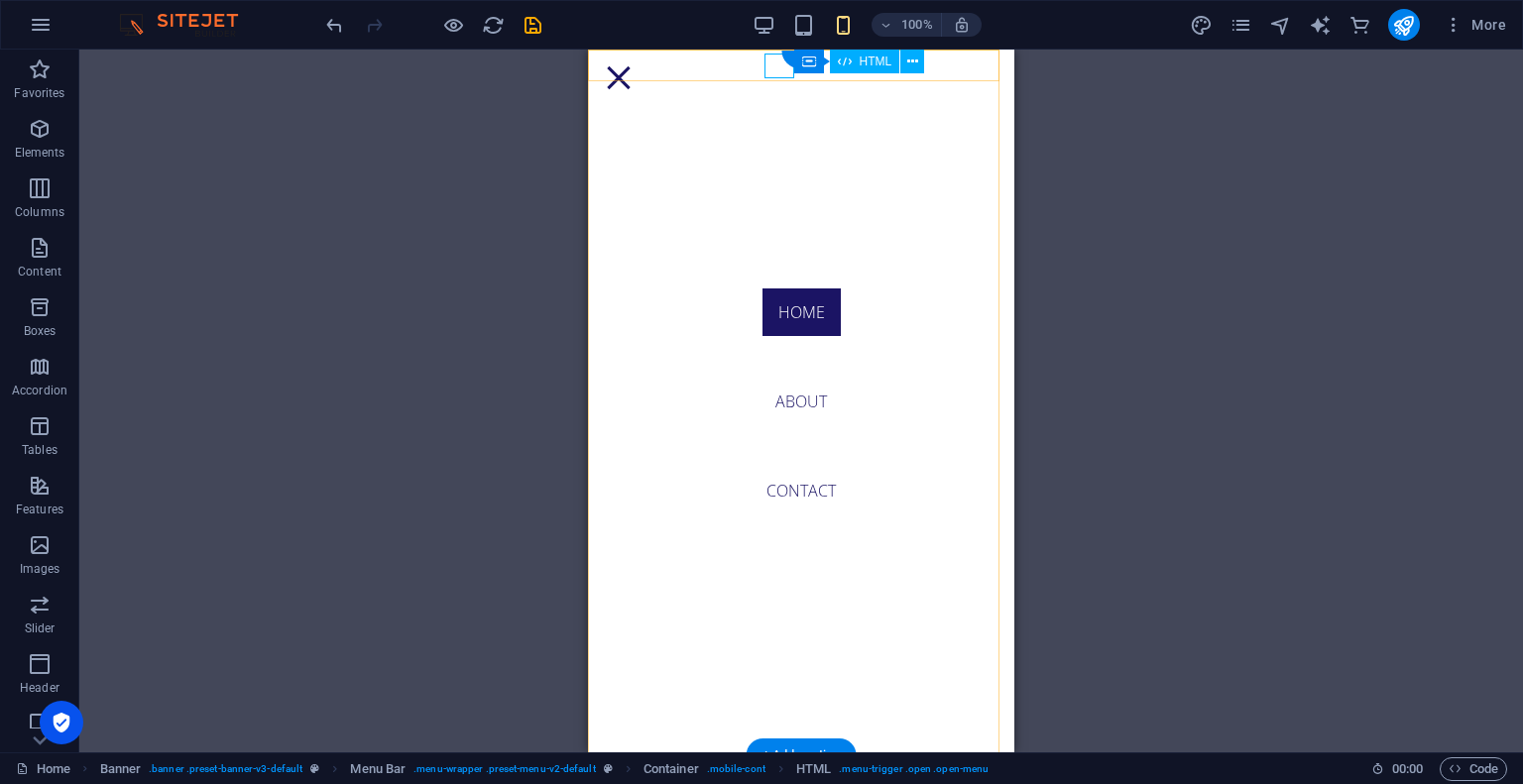 click at bounding box center (619, 77) 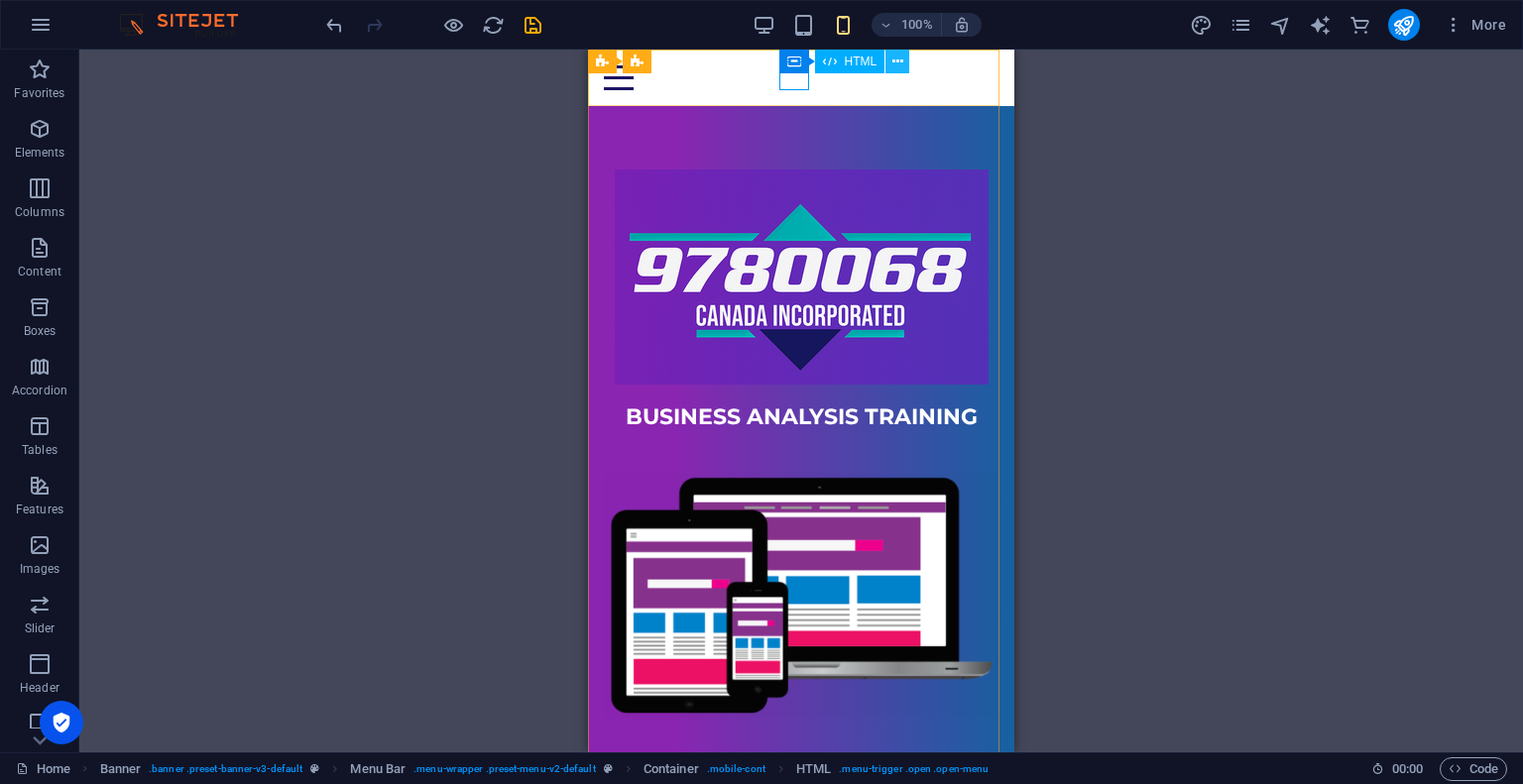 click at bounding box center [897, 61] 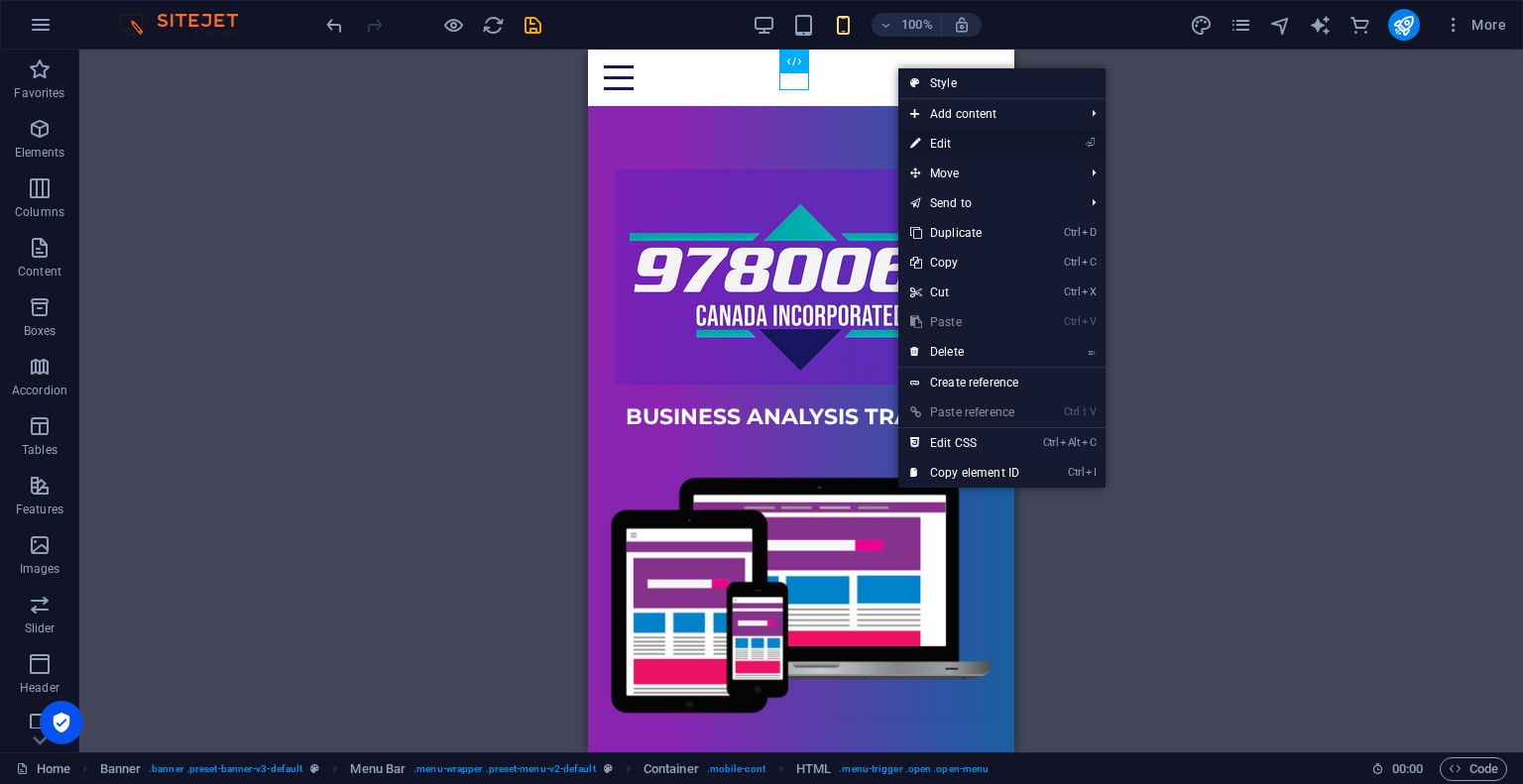 click on "⏎  Edit" at bounding box center (965, 144) 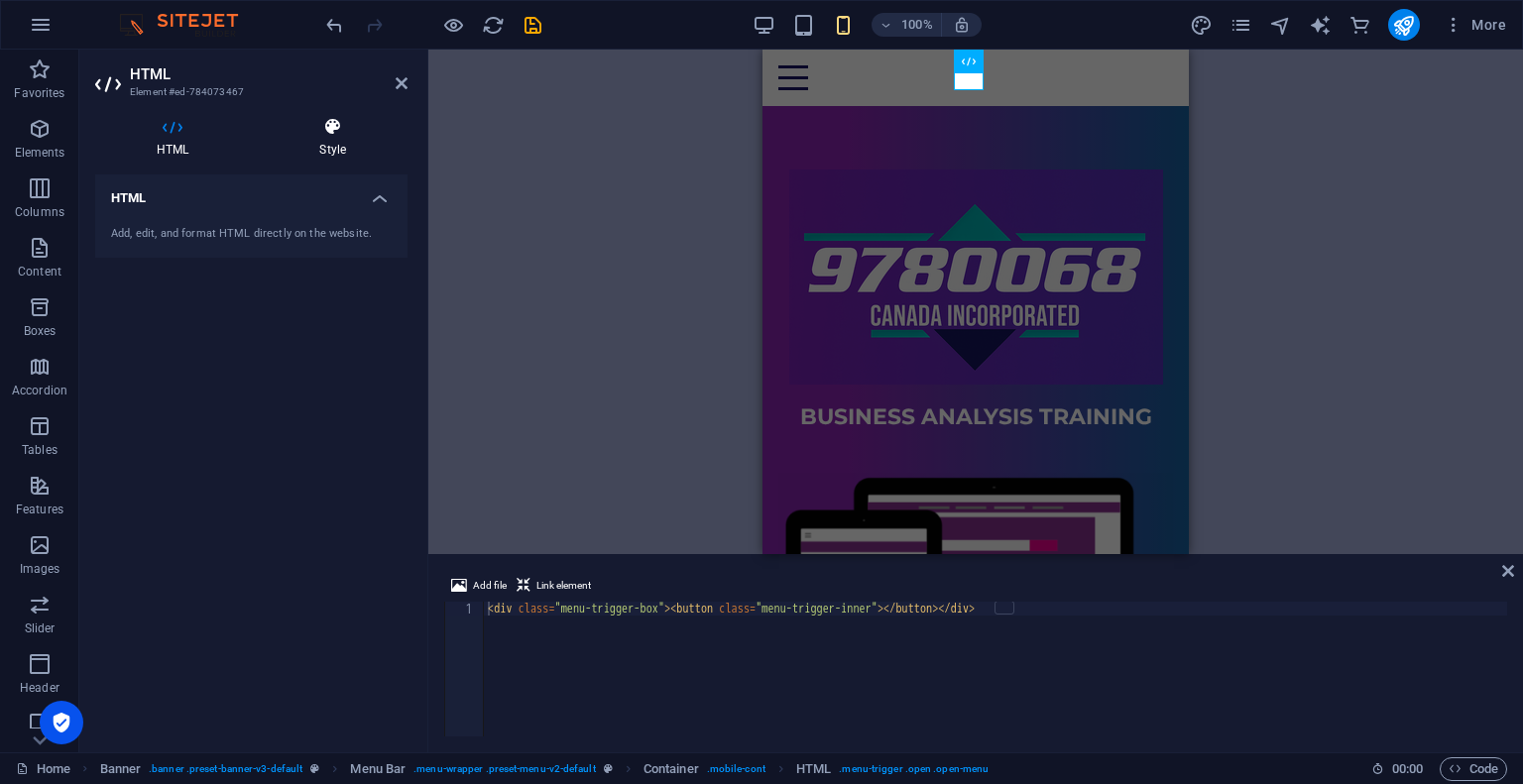 click on "Style" at bounding box center [332, 138] 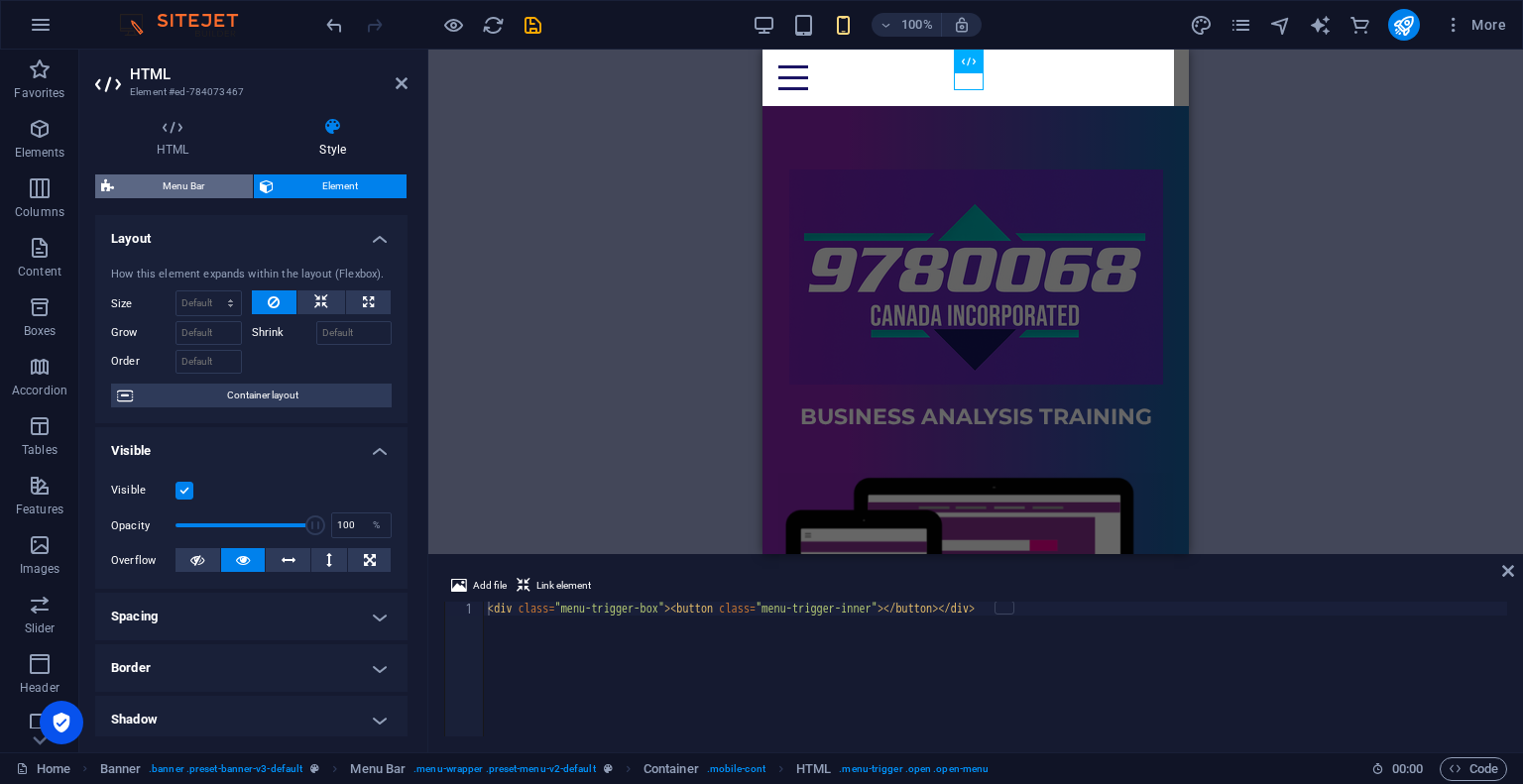 click on "Menu Bar" at bounding box center (183, 186) 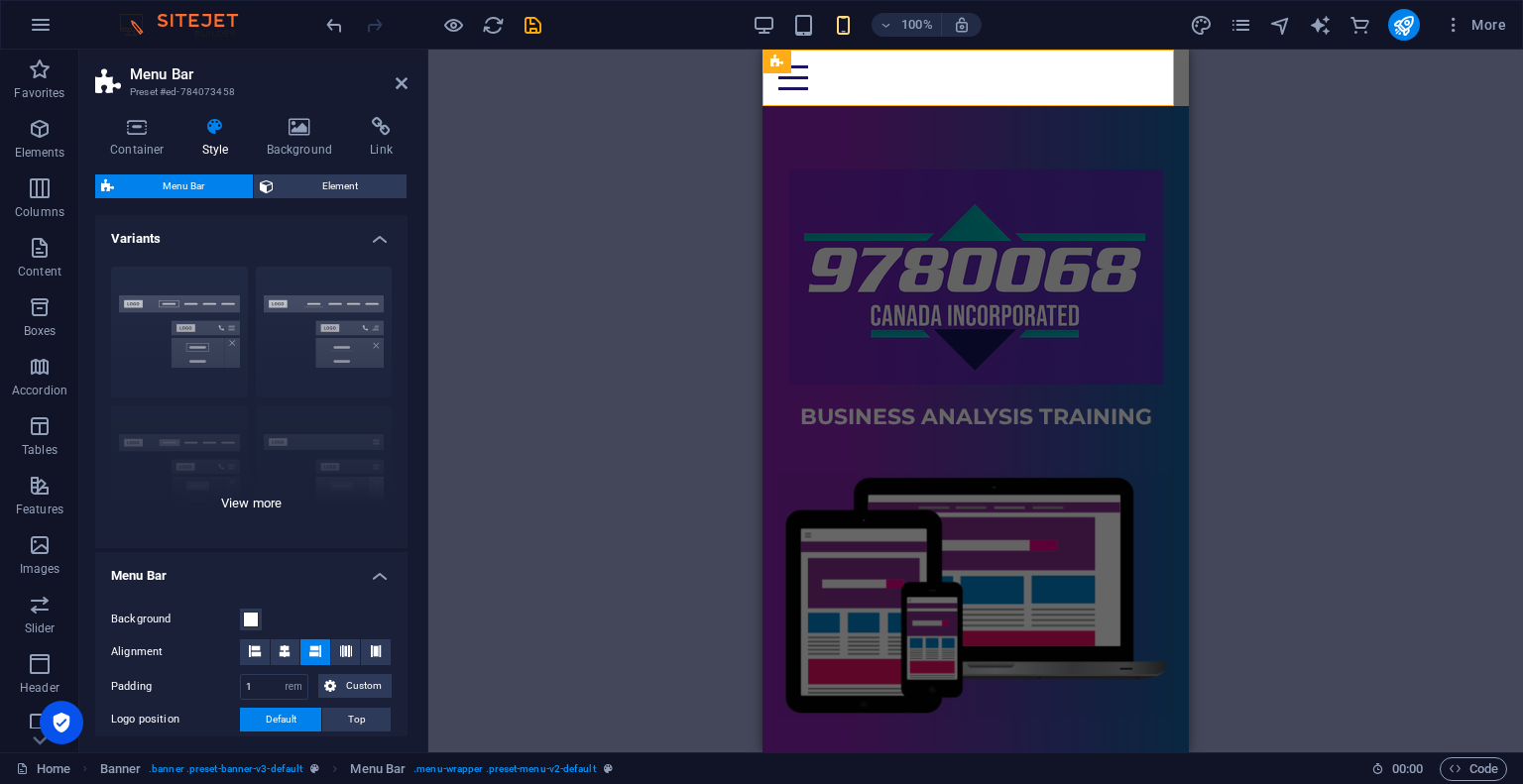 click on "Border Centered Default Fixed Loki Trigger Wide XXL" at bounding box center (251, 399) 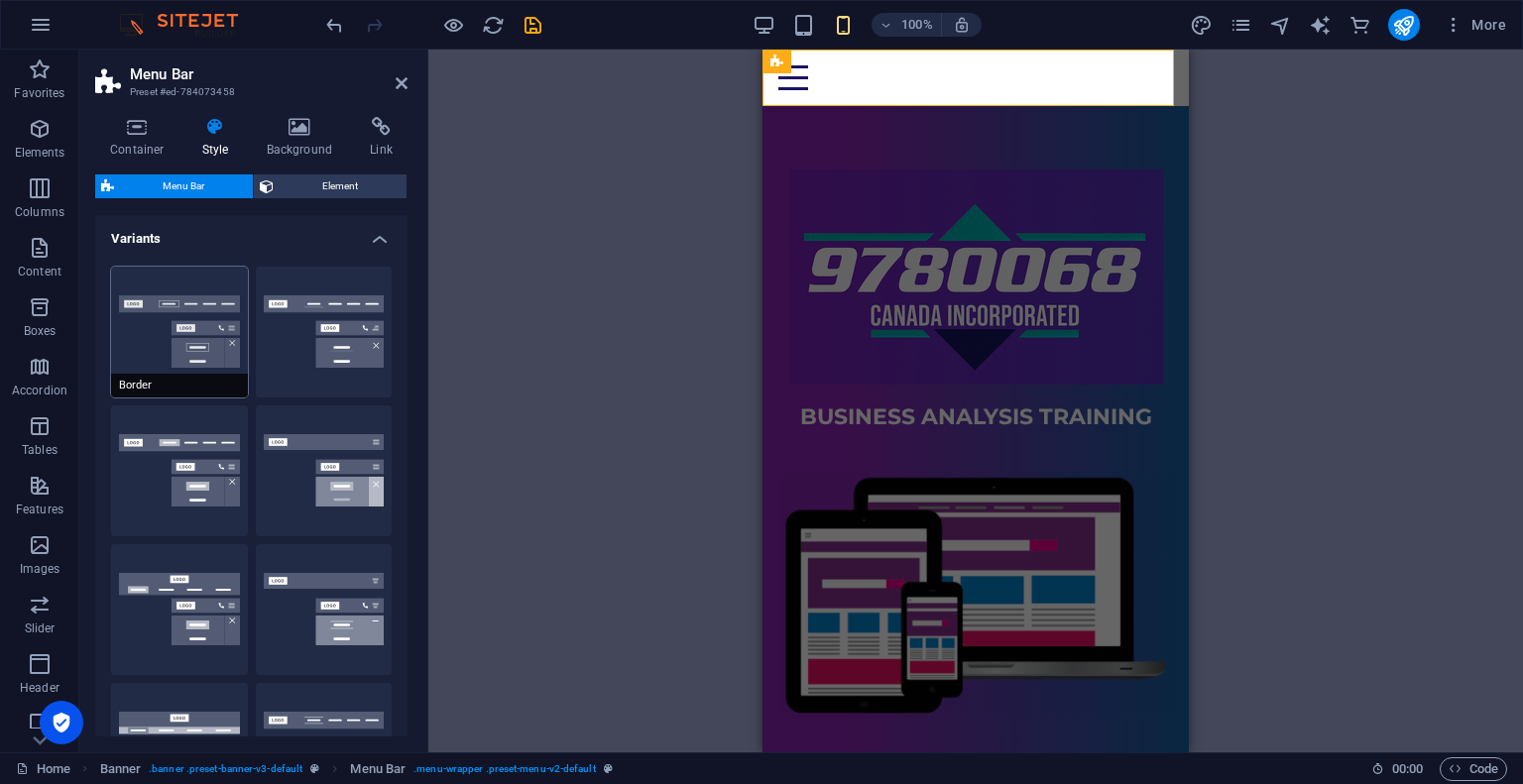 click on "Border" at bounding box center [179, 332] 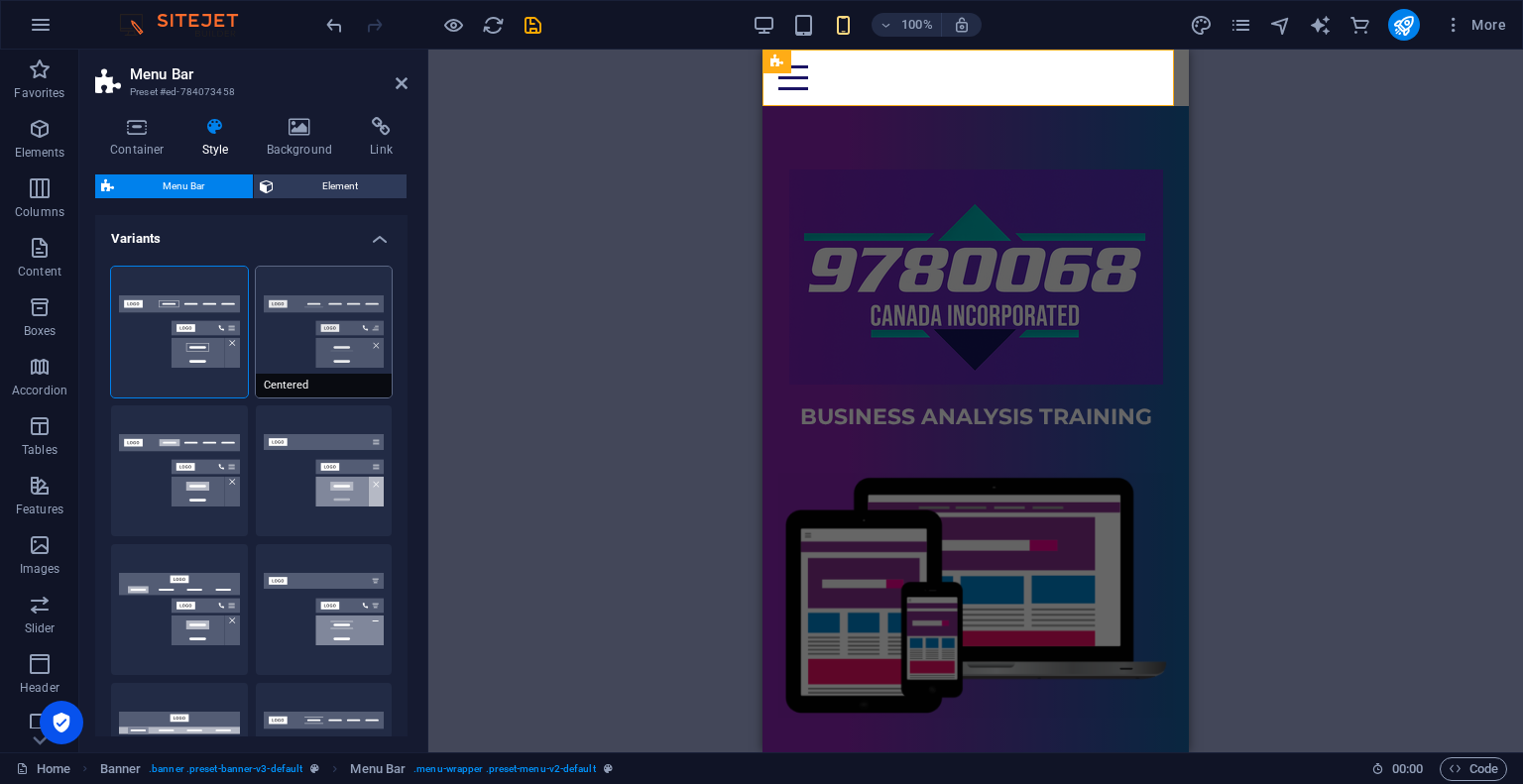 click on "Centered" at bounding box center (324, 332) 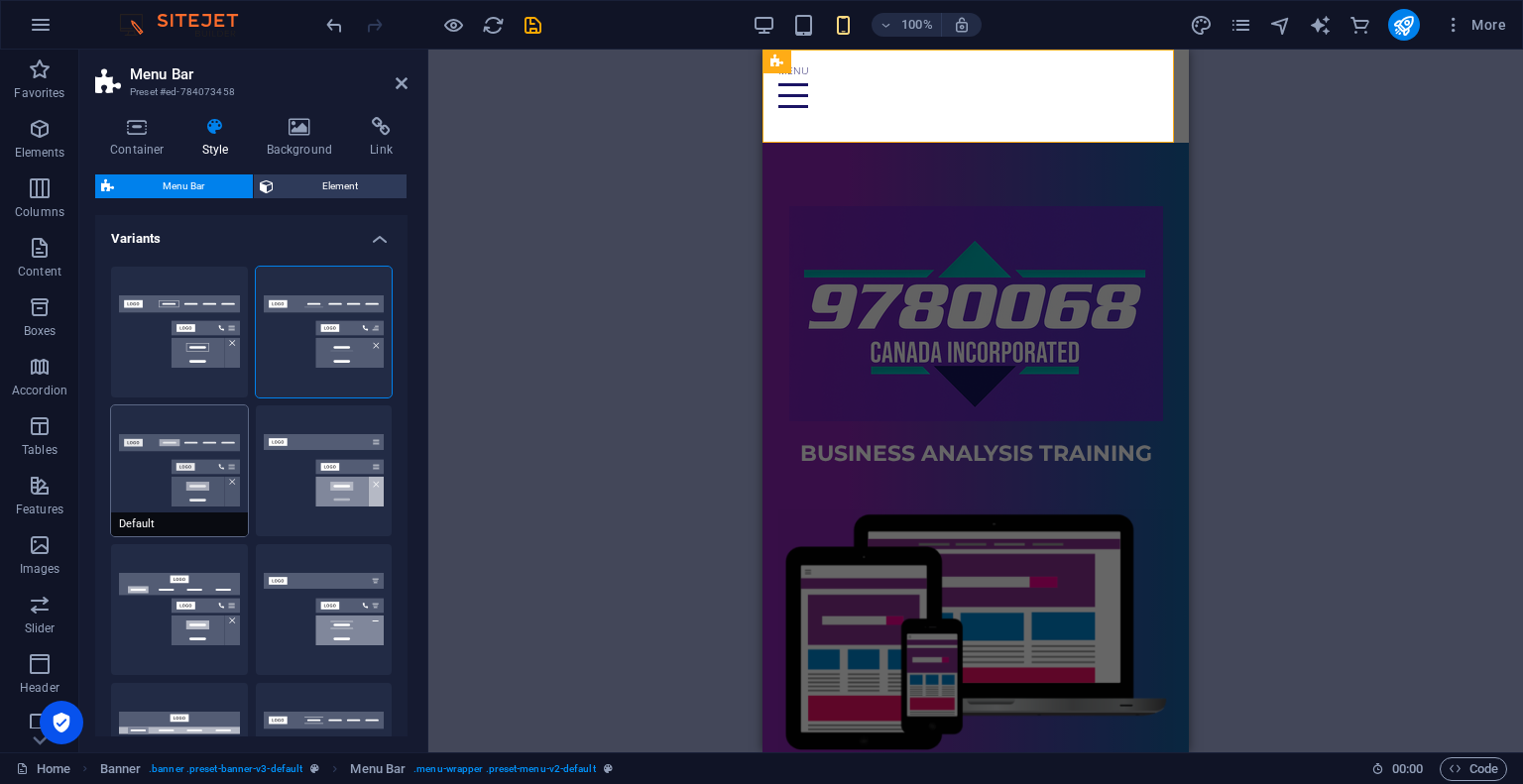 click on "Default" at bounding box center (179, 471) 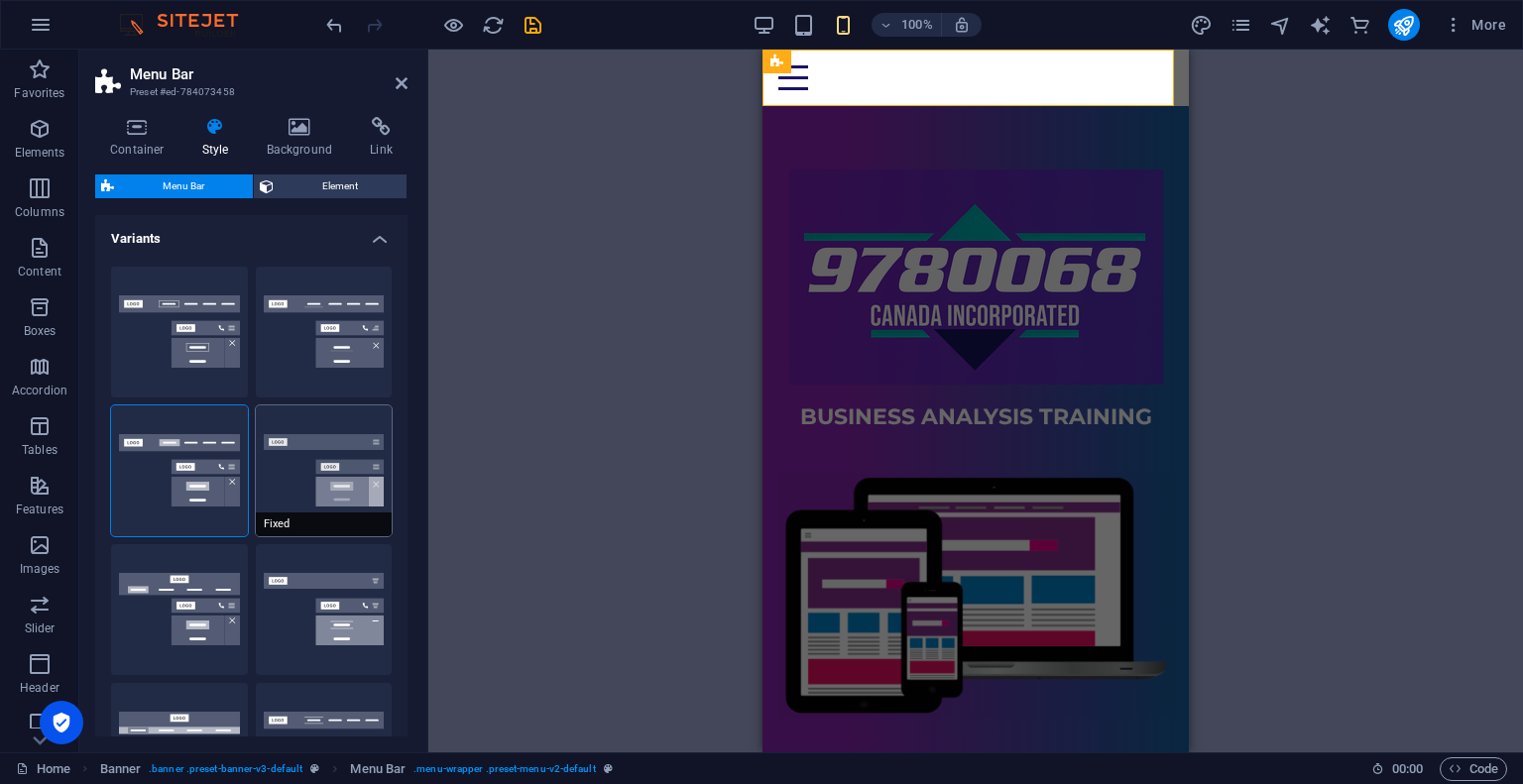 click on "Fixed" at bounding box center (324, 471) 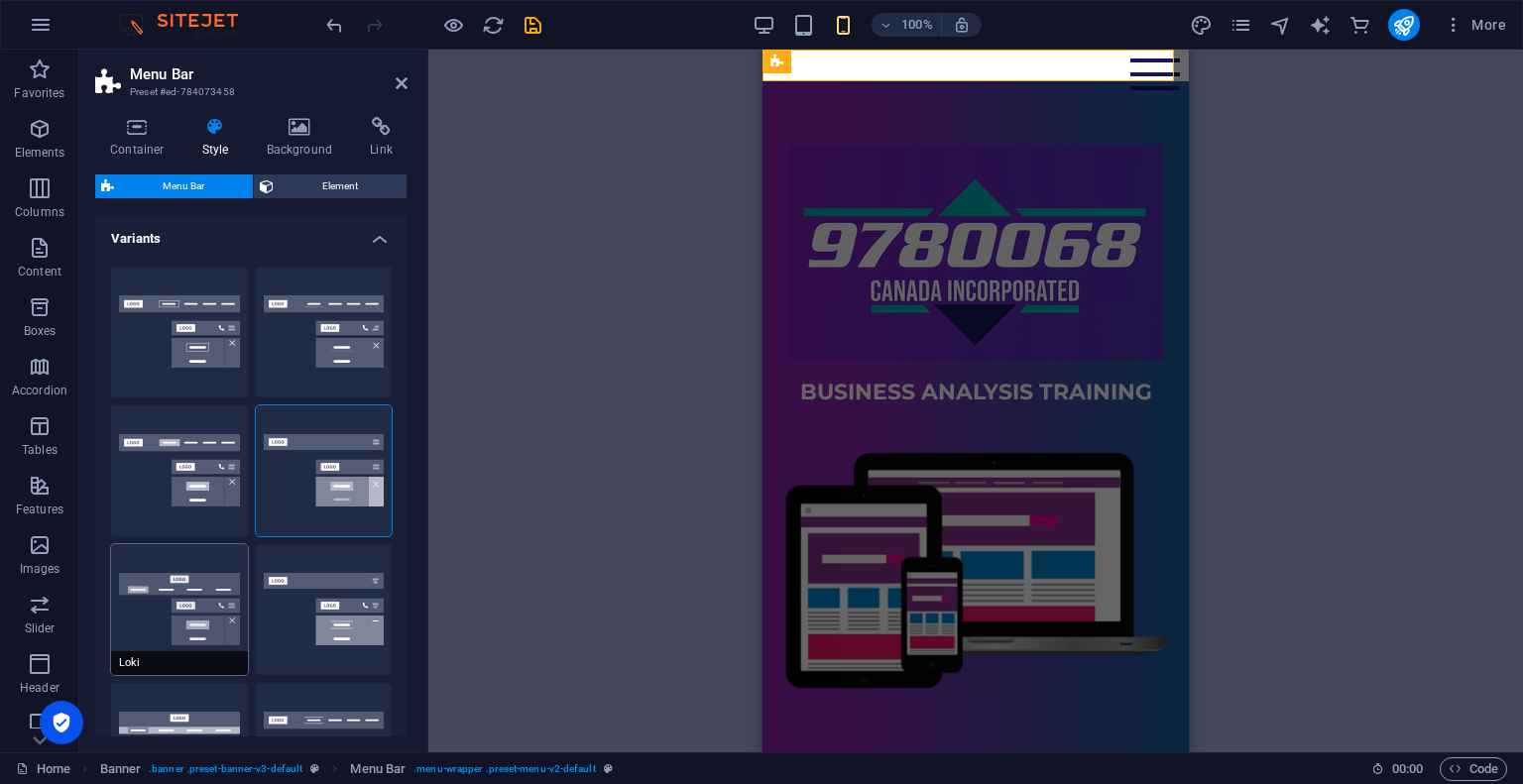 click on "Loki" at bounding box center (179, 610) 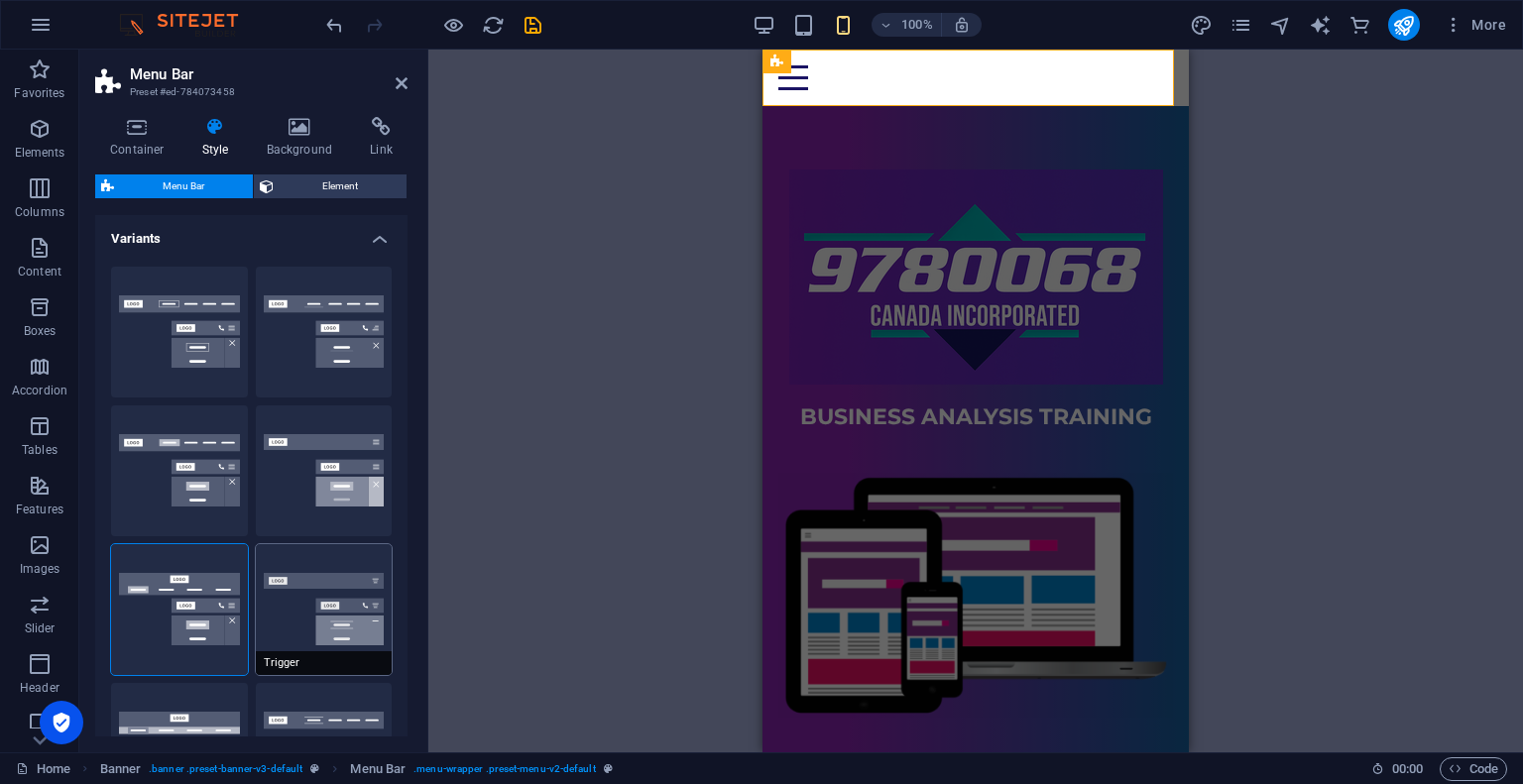 click on "Trigger" at bounding box center [324, 610] 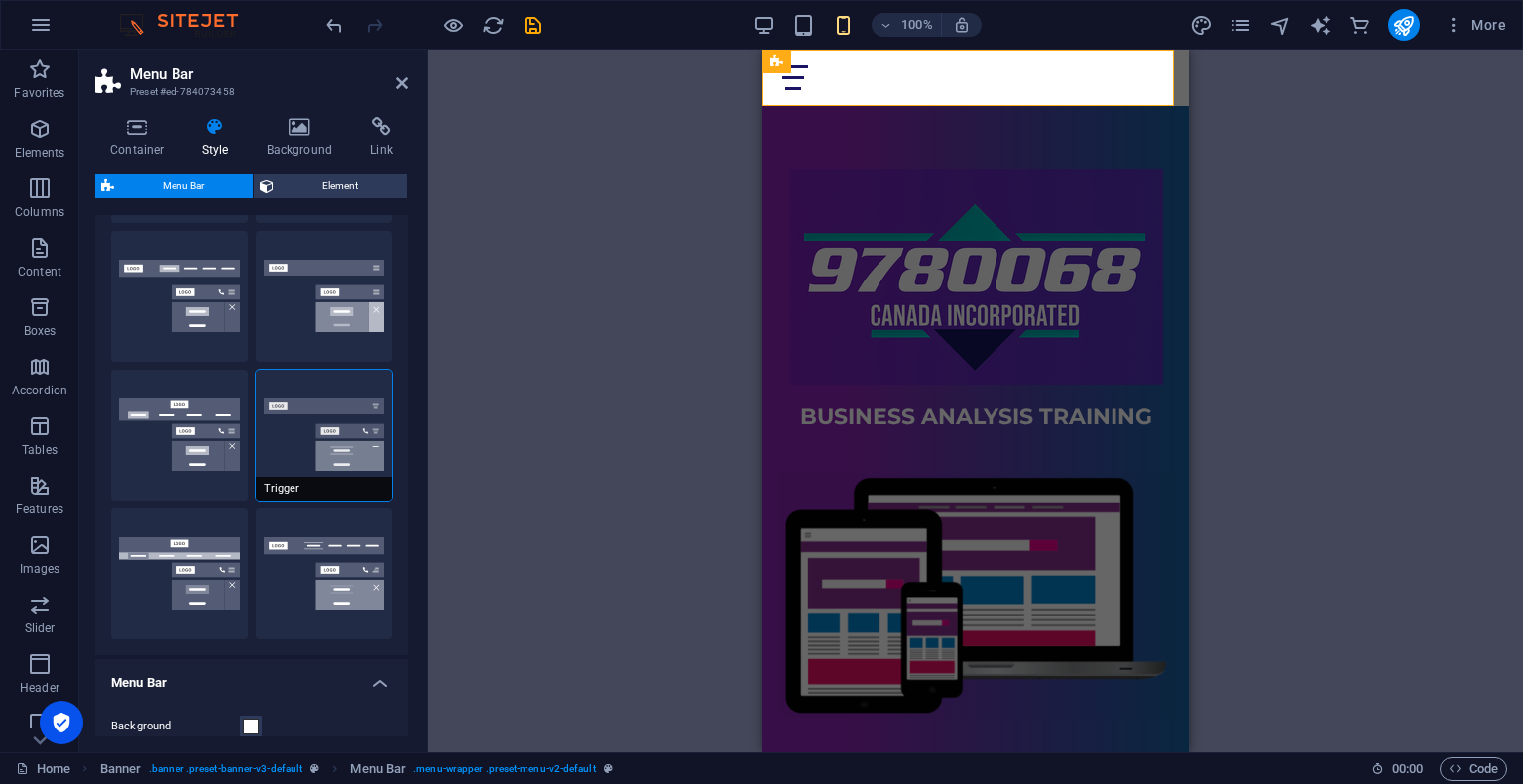 scroll, scrollTop: 177, scrollLeft: 0, axis: vertical 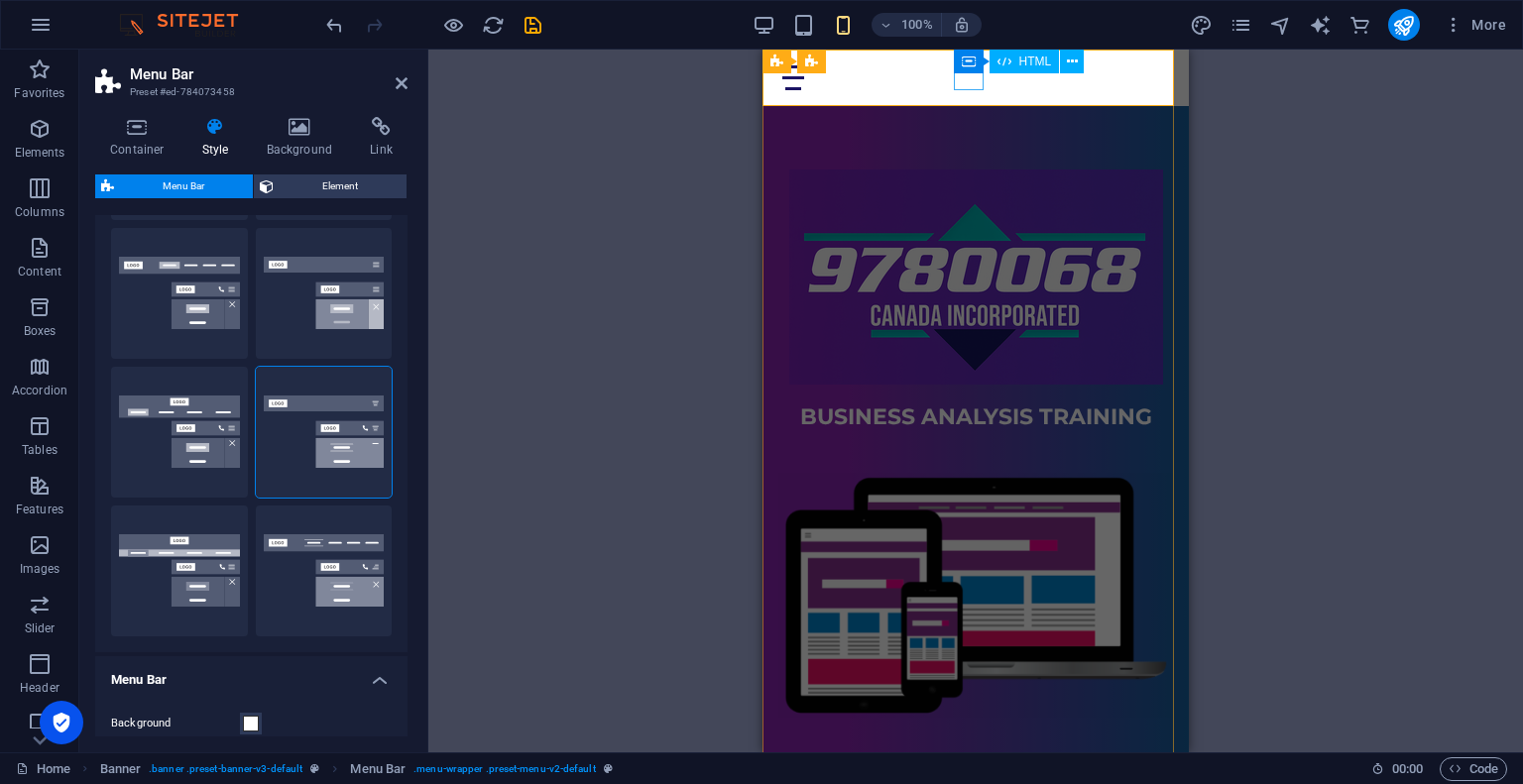 click at bounding box center (976, 77) 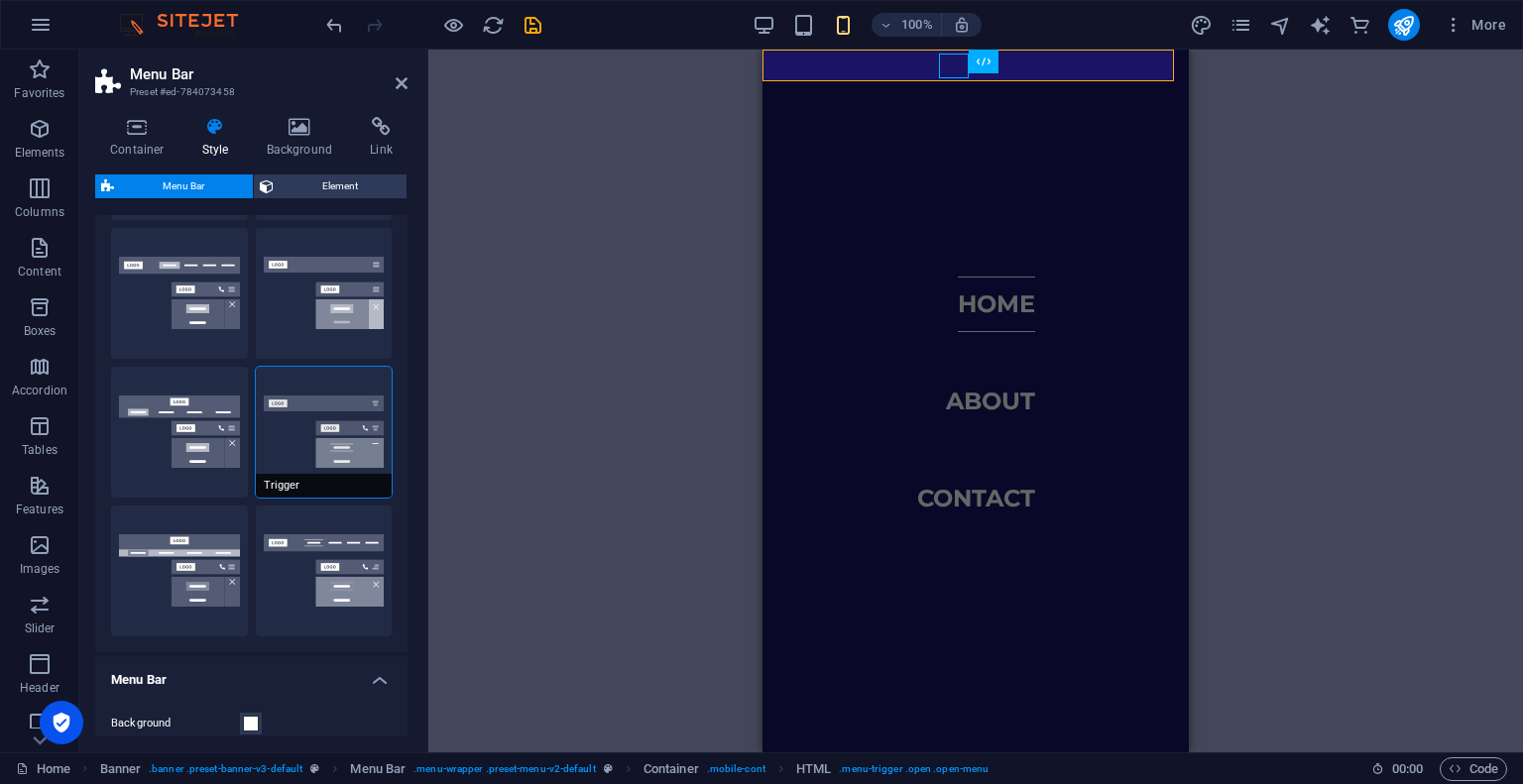 scroll, scrollTop: 0, scrollLeft: 0, axis: both 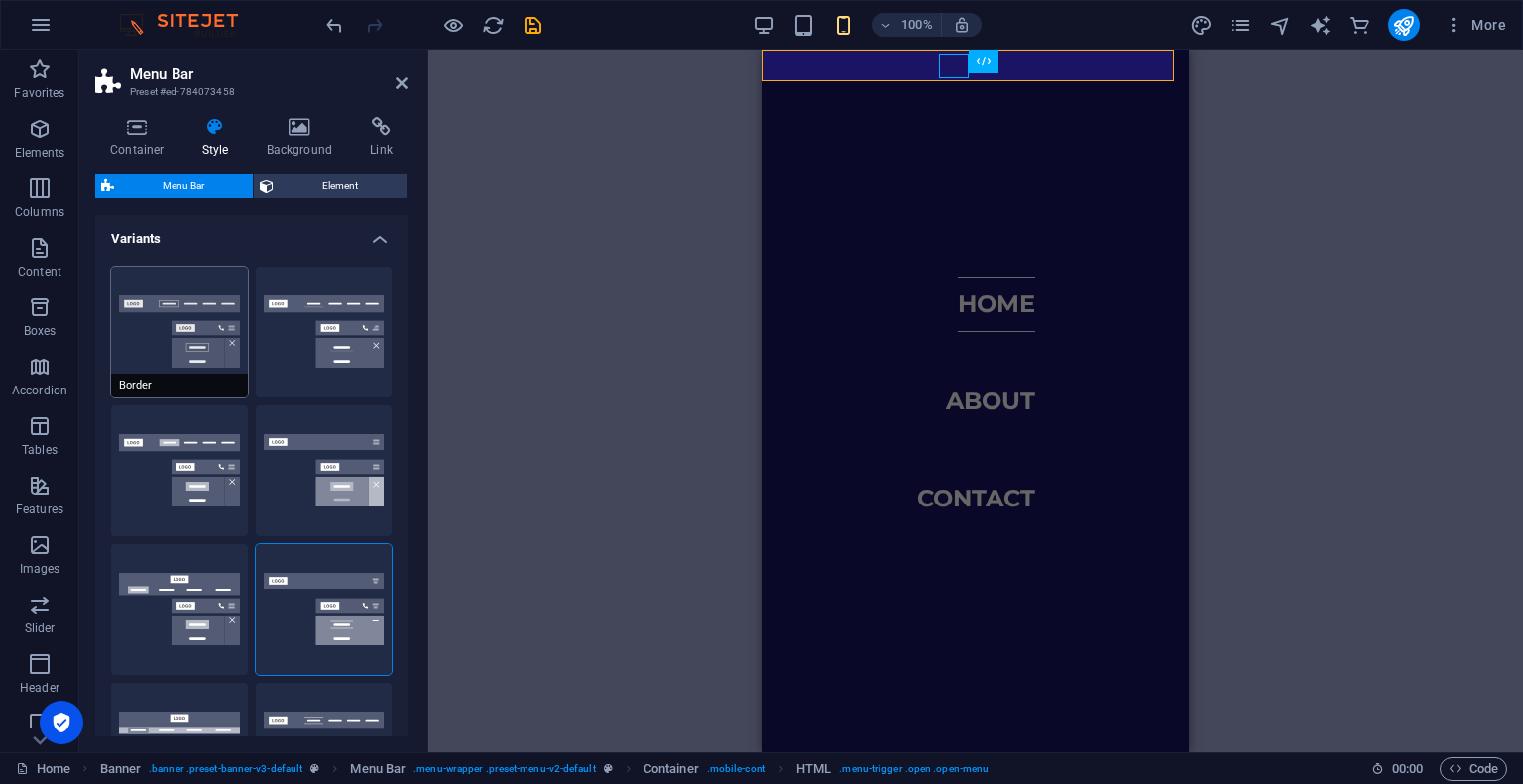 click on "Border" at bounding box center [179, 332] 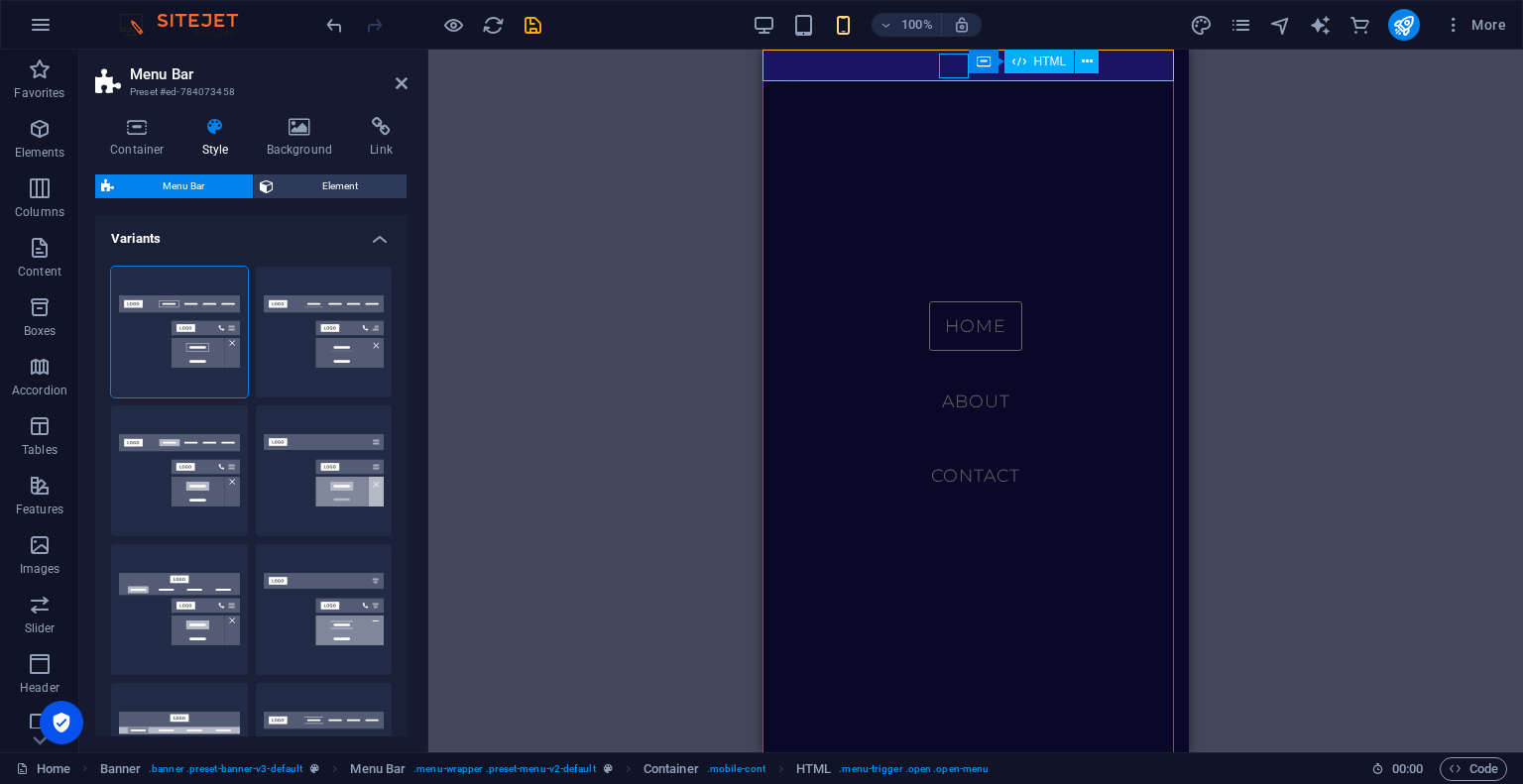 click at bounding box center (793, 77) 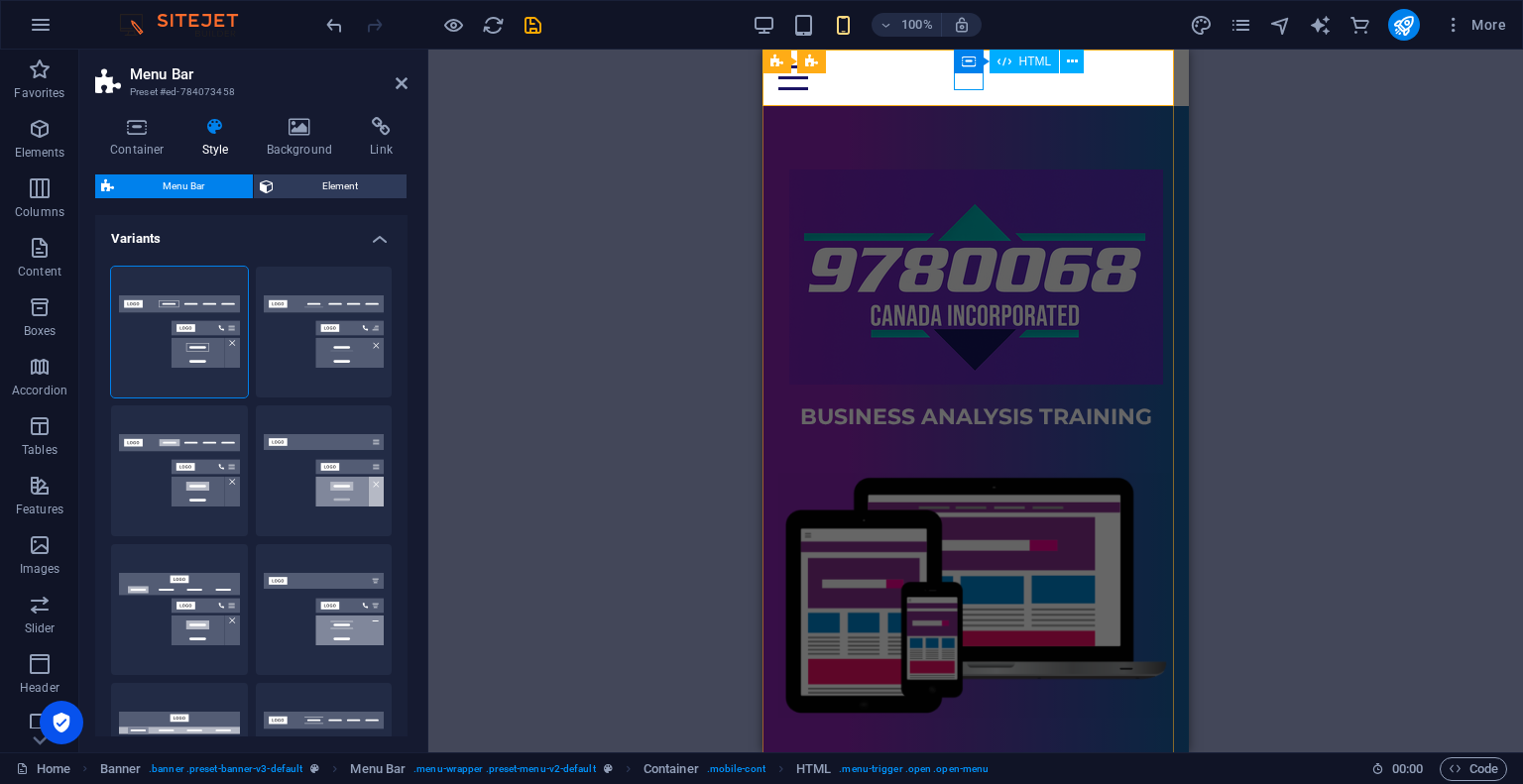 click at bounding box center [976, 77] 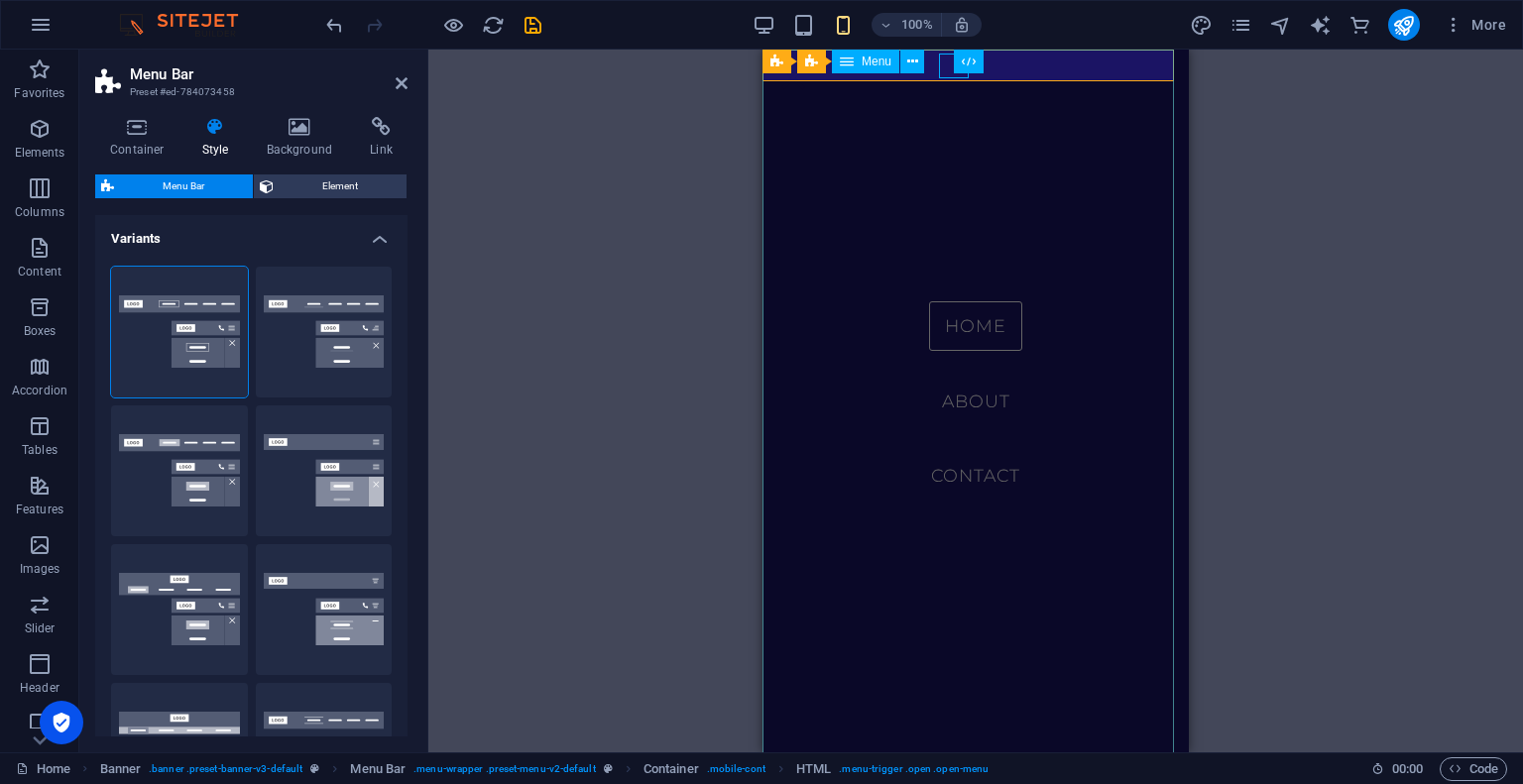 click on "Home About Contact" at bounding box center [976, 400] 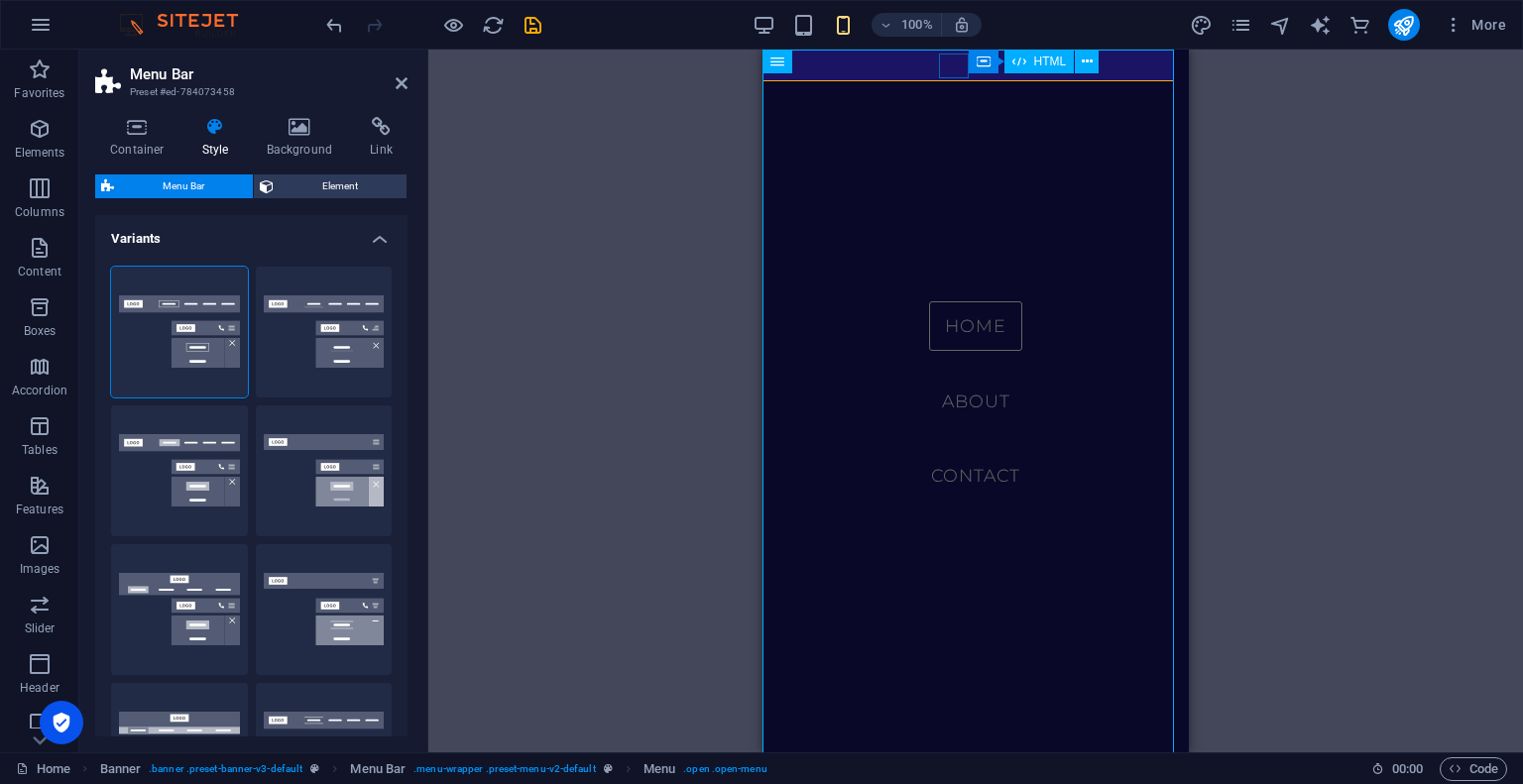 click at bounding box center (793, 77) 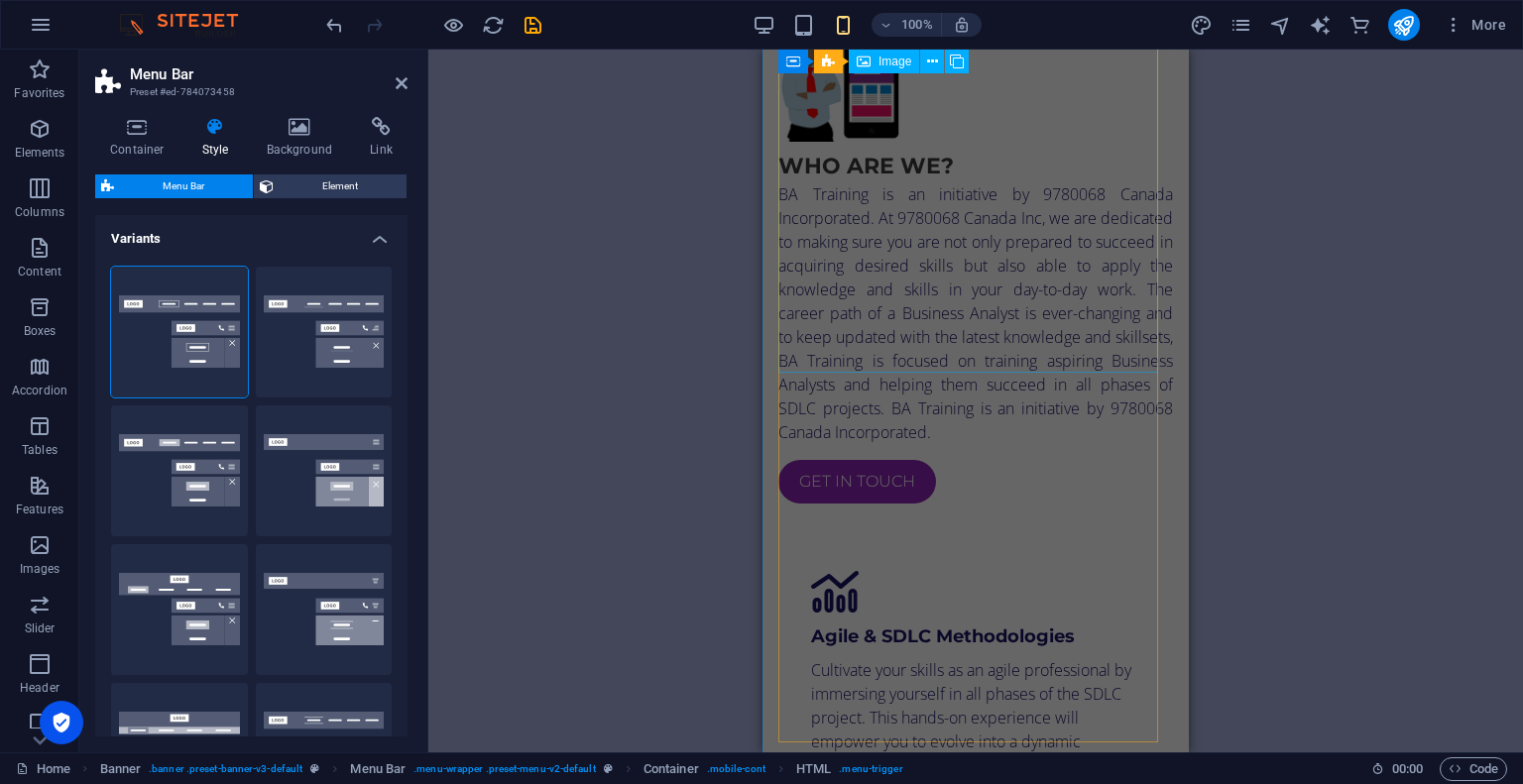 scroll, scrollTop: 987, scrollLeft: 0, axis: vertical 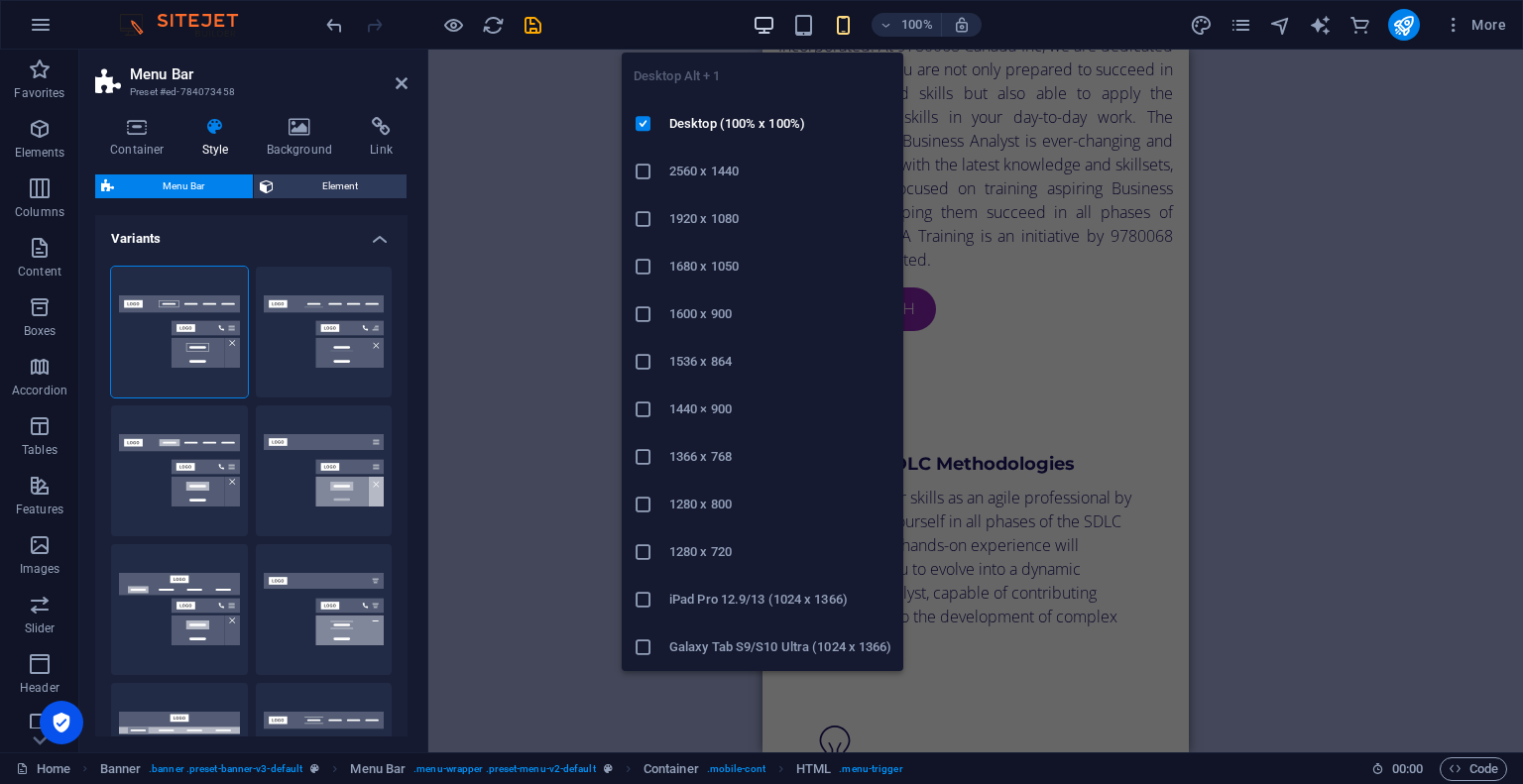 click at bounding box center (763, 25) 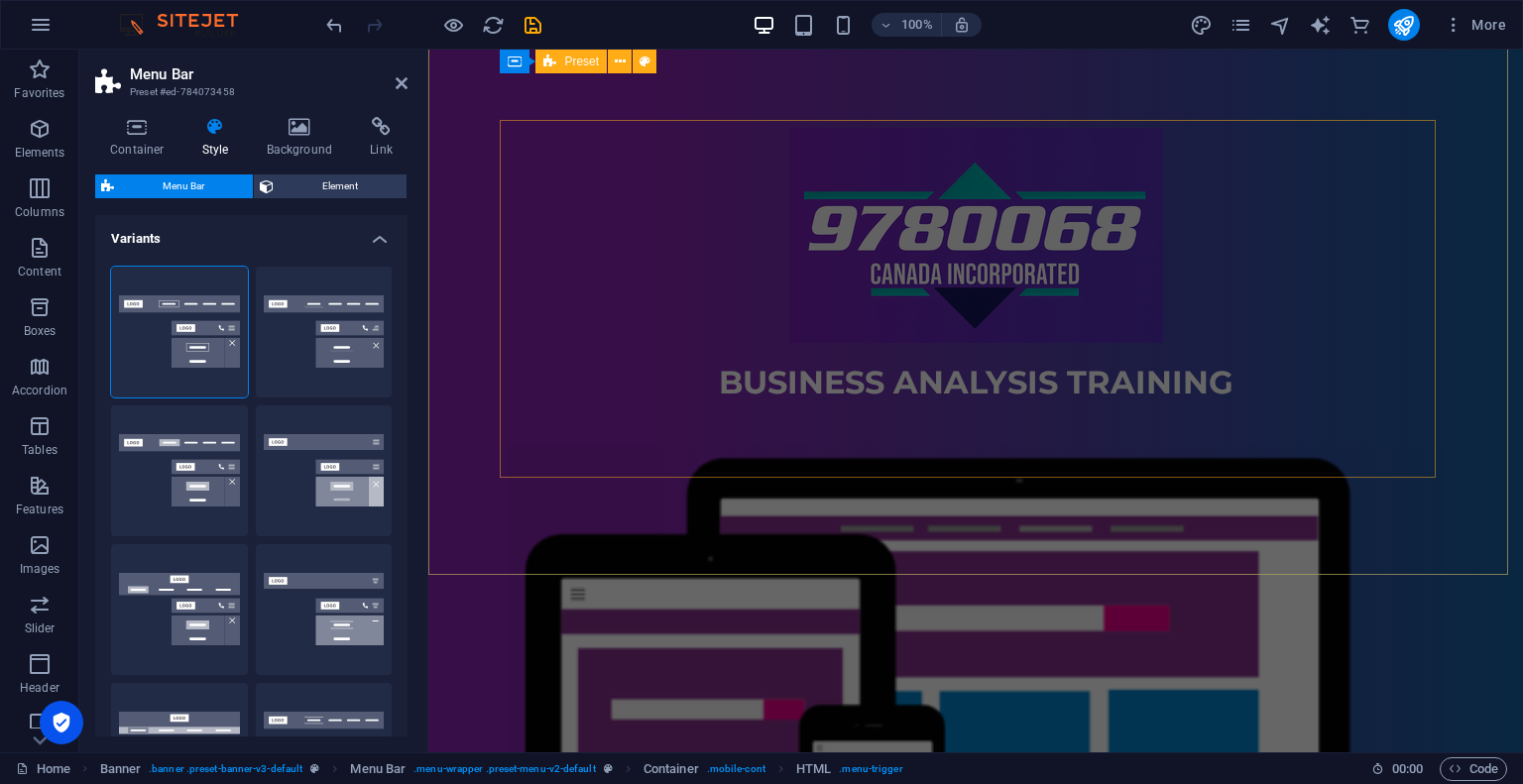 scroll, scrollTop: 0, scrollLeft: 0, axis: both 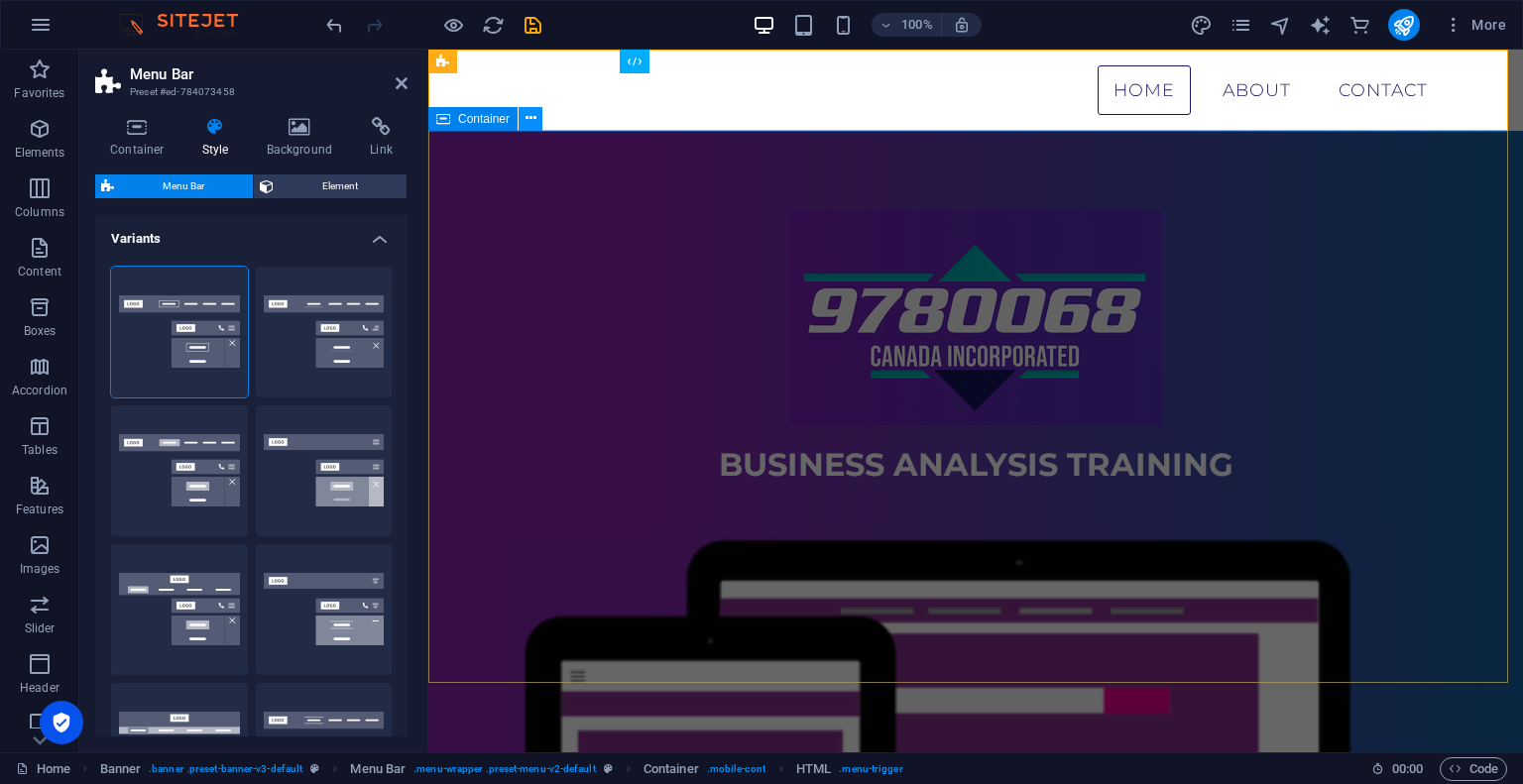 click at bounding box center [530, 119] 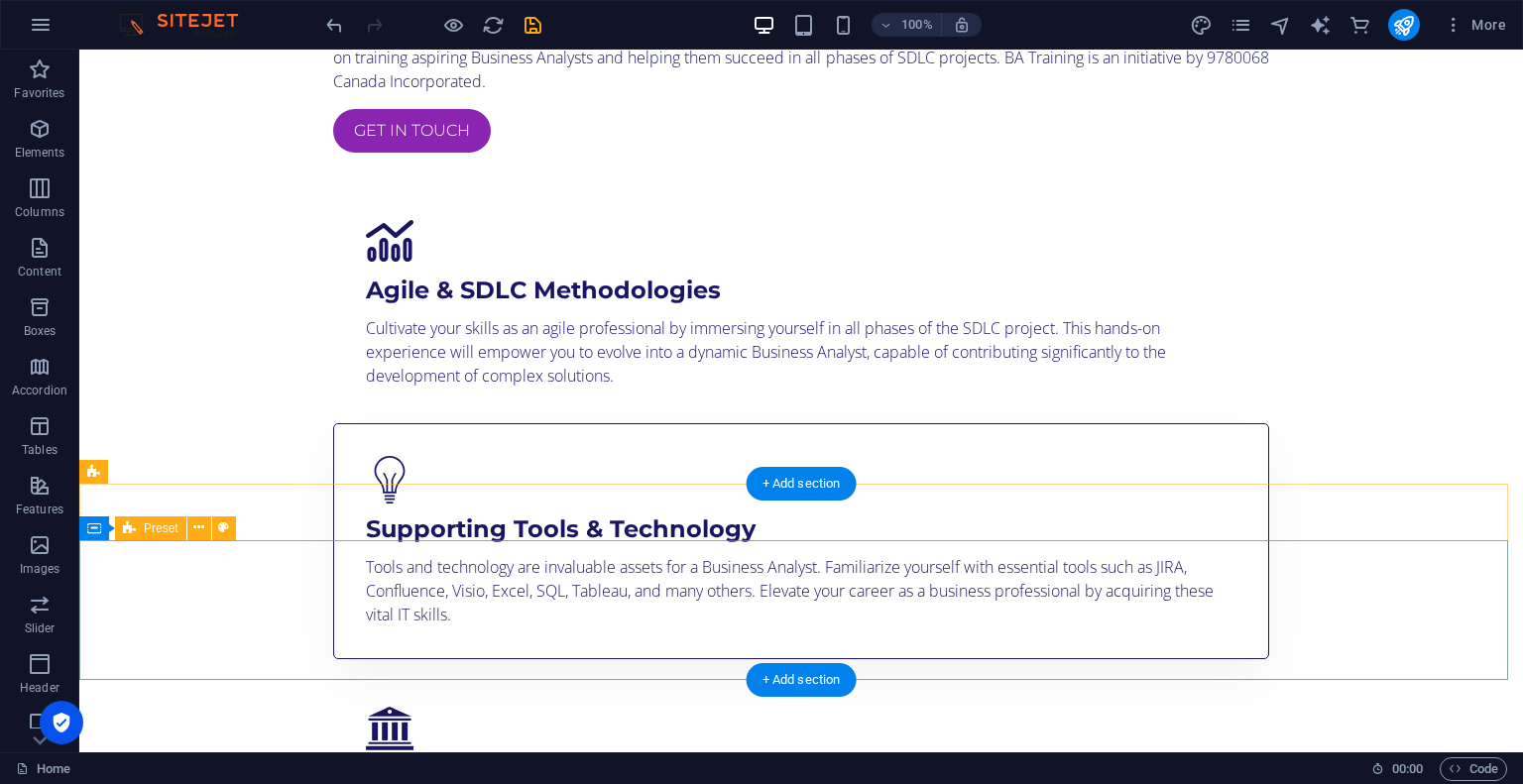 scroll, scrollTop: 1673, scrollLeft: 0, axis: vertical 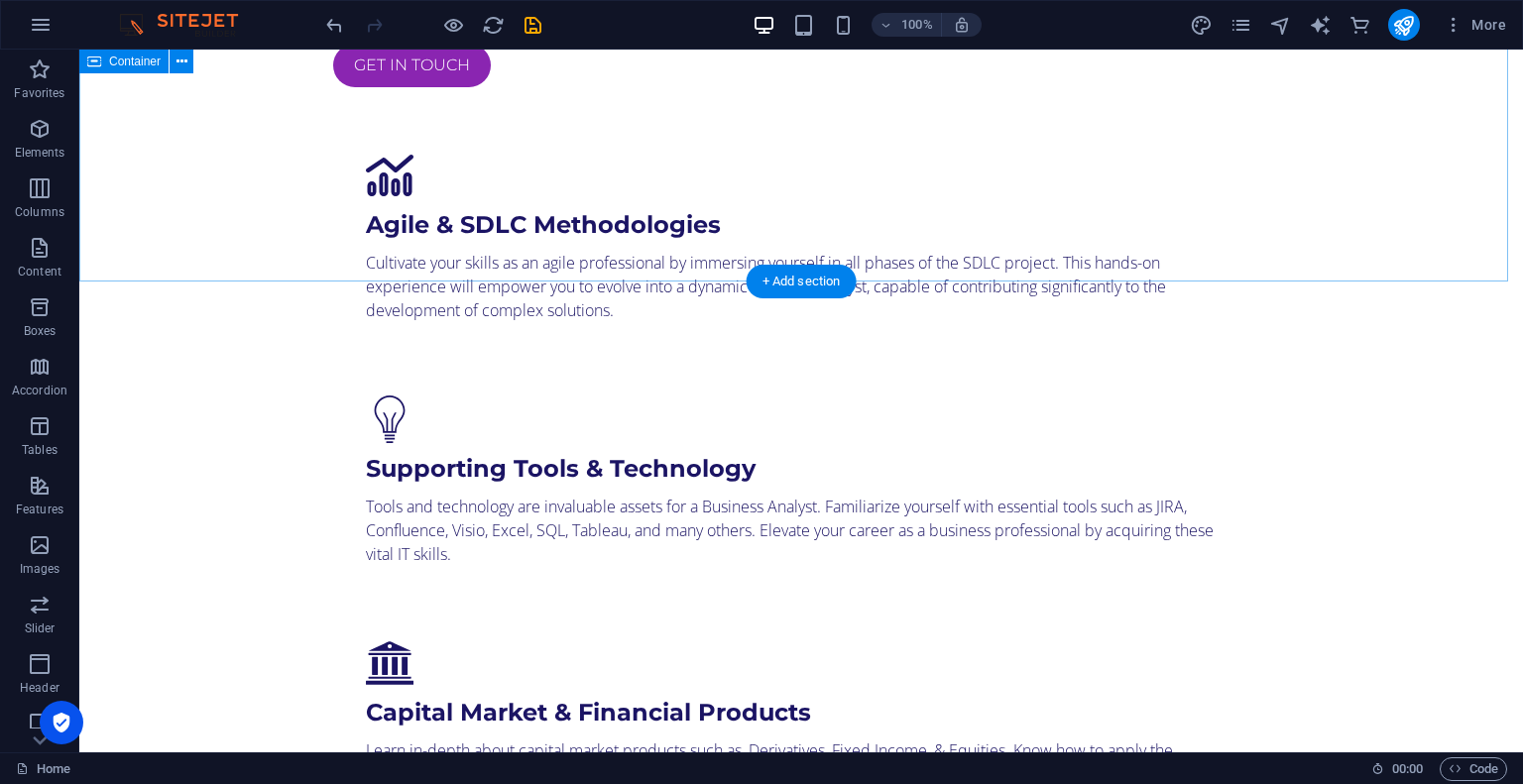 click on "Who are we? BA Training is an initiative by 9780068 Canada Incorporated. At 9780068 Canada Inc, we are dedicated to making sure you are not only prepared to succeed in acquiring desired skills but also able to apply the knowledge and skills in your day-to-day work. The career path of a Business Analyst is ever-changing and to keep updated with the latest knowledge and skillsets, BA Training is focused on training aspiring Business Analysts and helping them succeed in all phases of SDLC projects. BA Training is an initiative by 9780068 Canada Incorporated. Get in touch Agile & SDLC Methodologies Cultivate your skills as an agile professional by immersing yourself in all phases of the SDLC project. This hands-on experience will empower you to evolve into a dynamic Business Analyst, capable of contributing significantly to the development of complex solutions. Supporting Tools & Technology Capital Market & Financial Products Career Guidance & Support" at bounding box center (801, 341) 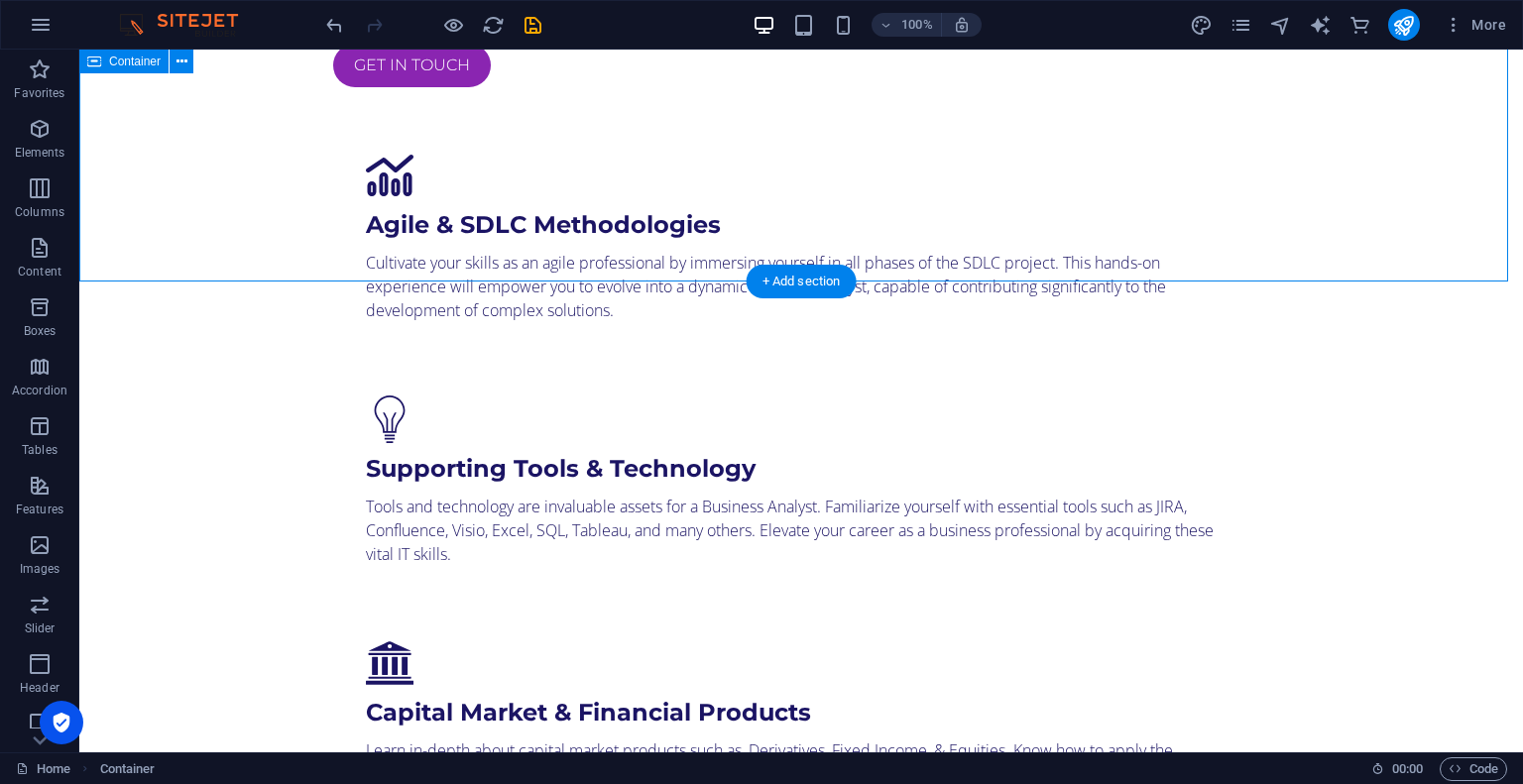 click on "Who are we? BA Training is an initiative by 9780068 Canada Incorporated. At 9780068 Canada Inc, we are dedicated to making sure you are not only prepared to succeed in acquiring desired skills but also able to apply the knowledge and skills in your day-to-day work. The career path of a Business Analyst is ever-changing and to keep updated with the latest knowledge and skillsets, BA Training is focused on training aspiring Business Analysts and helping them succeed in all phases of SDLC projects. BA Training is an initiative by 9780068 Canada Incorporated. Get in touch Agile & SDLC Methodologies Cultivate your skills as an agile professional by immersing yourself in all phases of the SDLC project. This hands-on experience will empower you to evolve into a dynamic Business Analyst, capable of contributing significantly to the development of complex solutions. Supporting Tools & Technology Capital Market & Financial Products Career Guidance & Support" at bounding box center (801, 341) 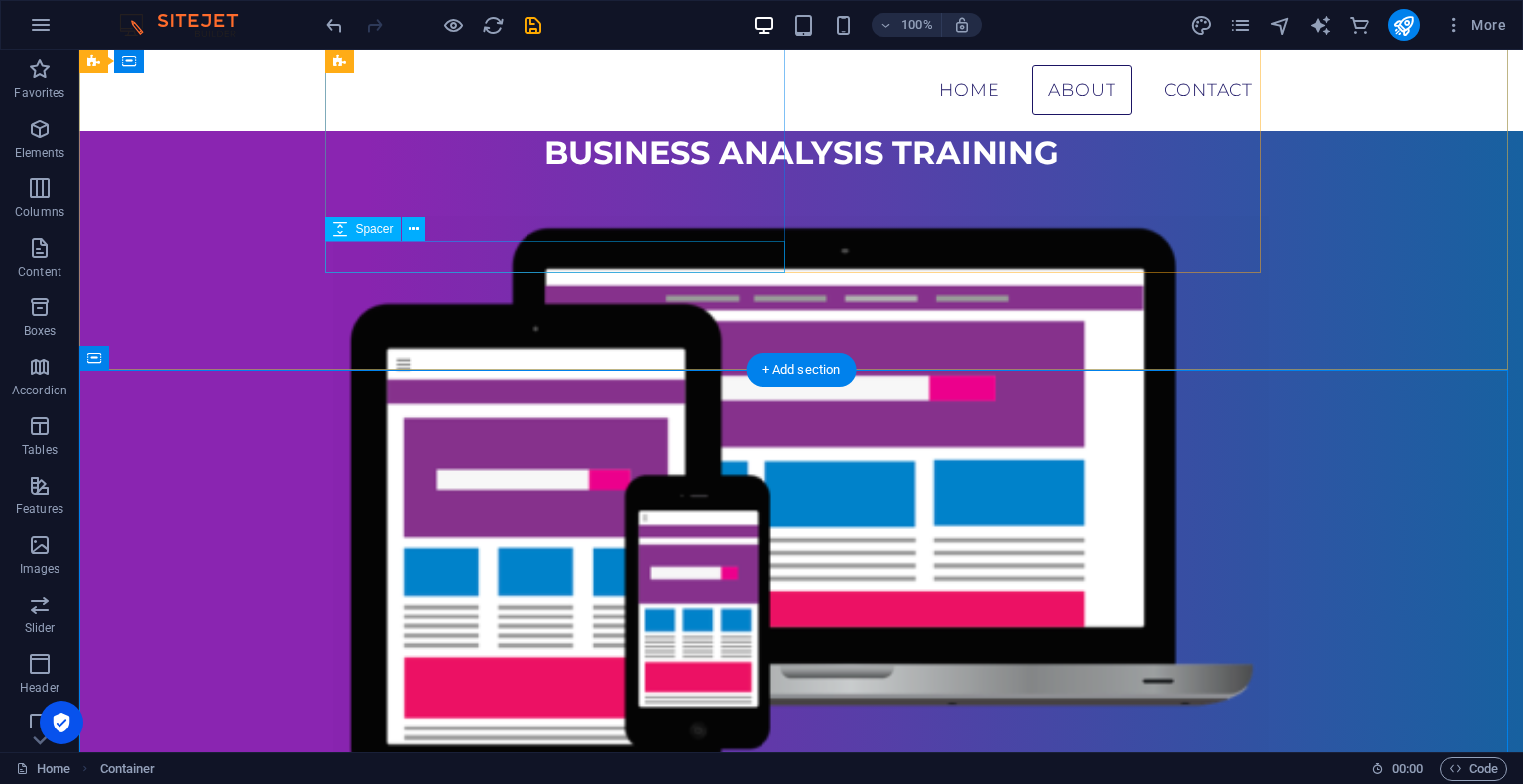 scroll, scrollTop: 0, scrollLeft: 0, axis: both 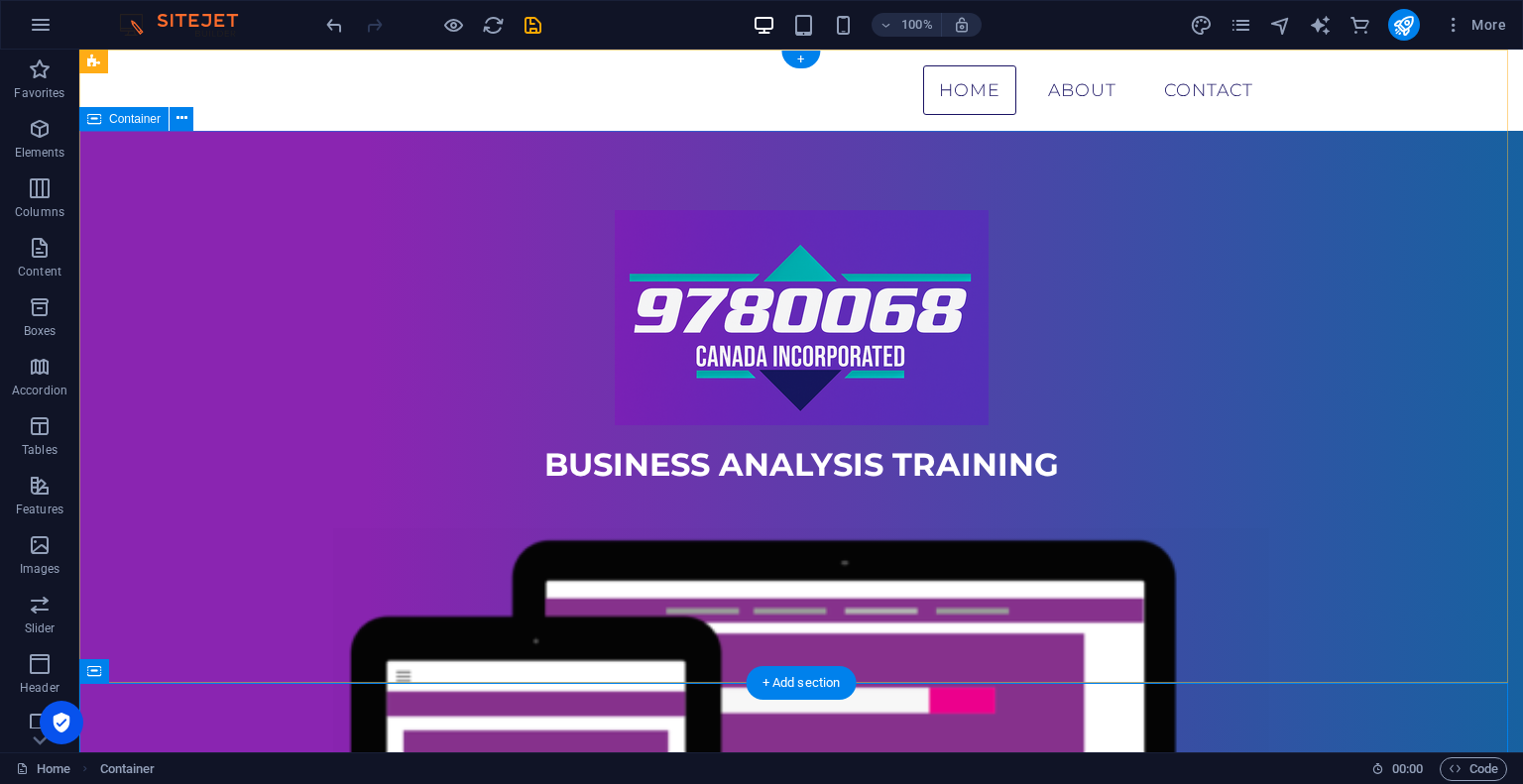 click on "BUSINESS aNALYSIS training" at bounding box center (801, 659) 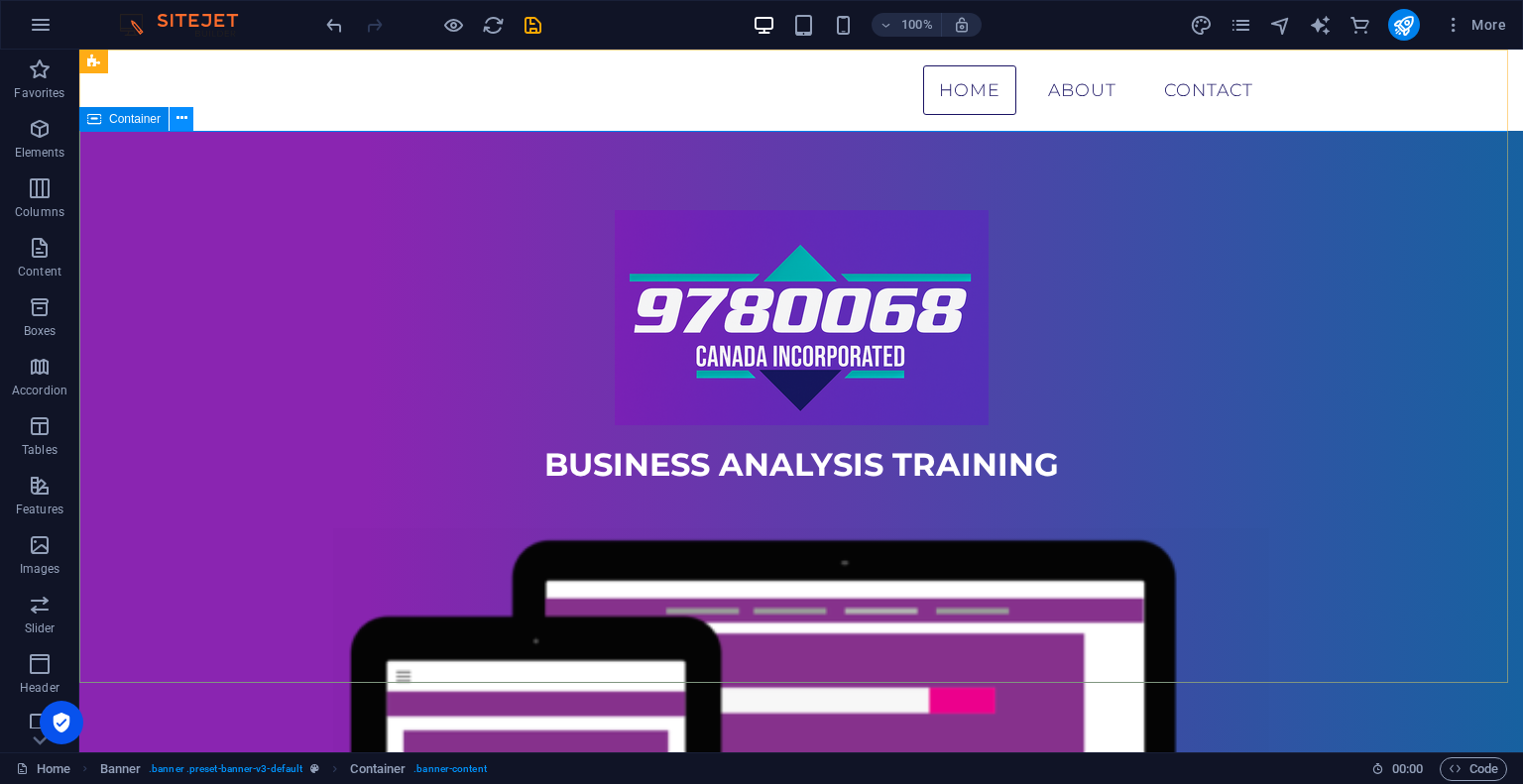 click at bounding box center (181, 118) 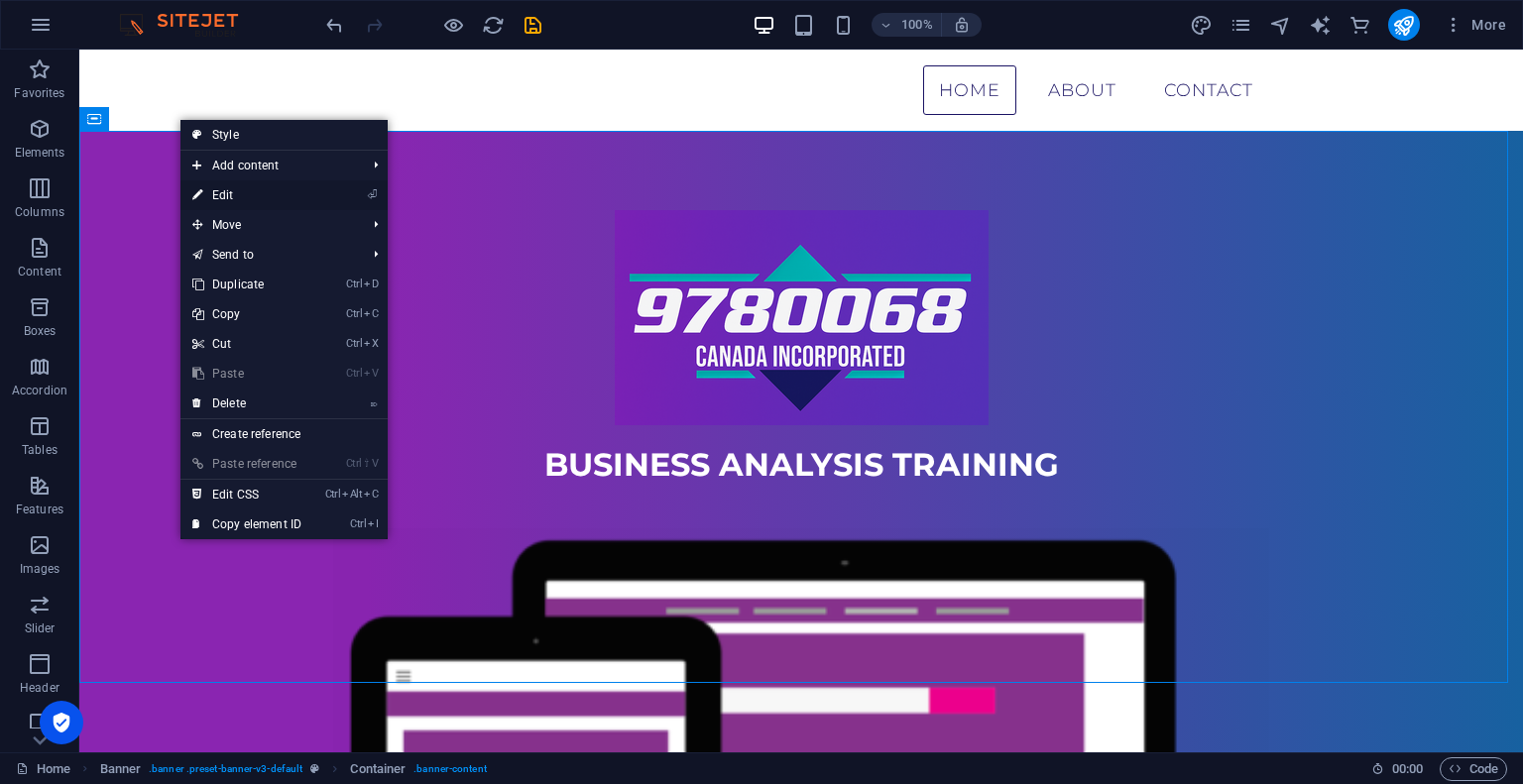 click on "⏎  Edit" at bounding box center [247, 195] 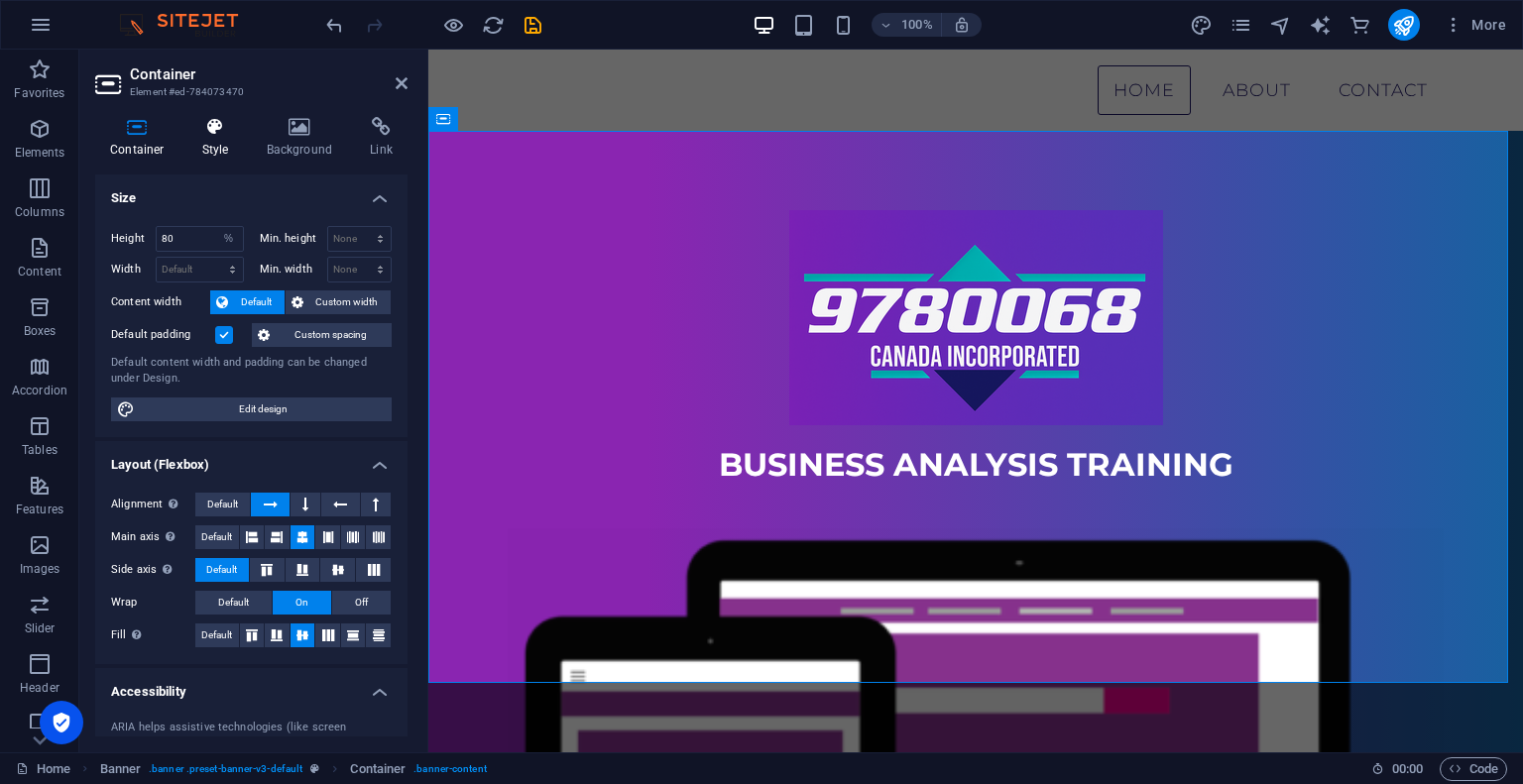 click on "Style" at bounding box center (219, 138) 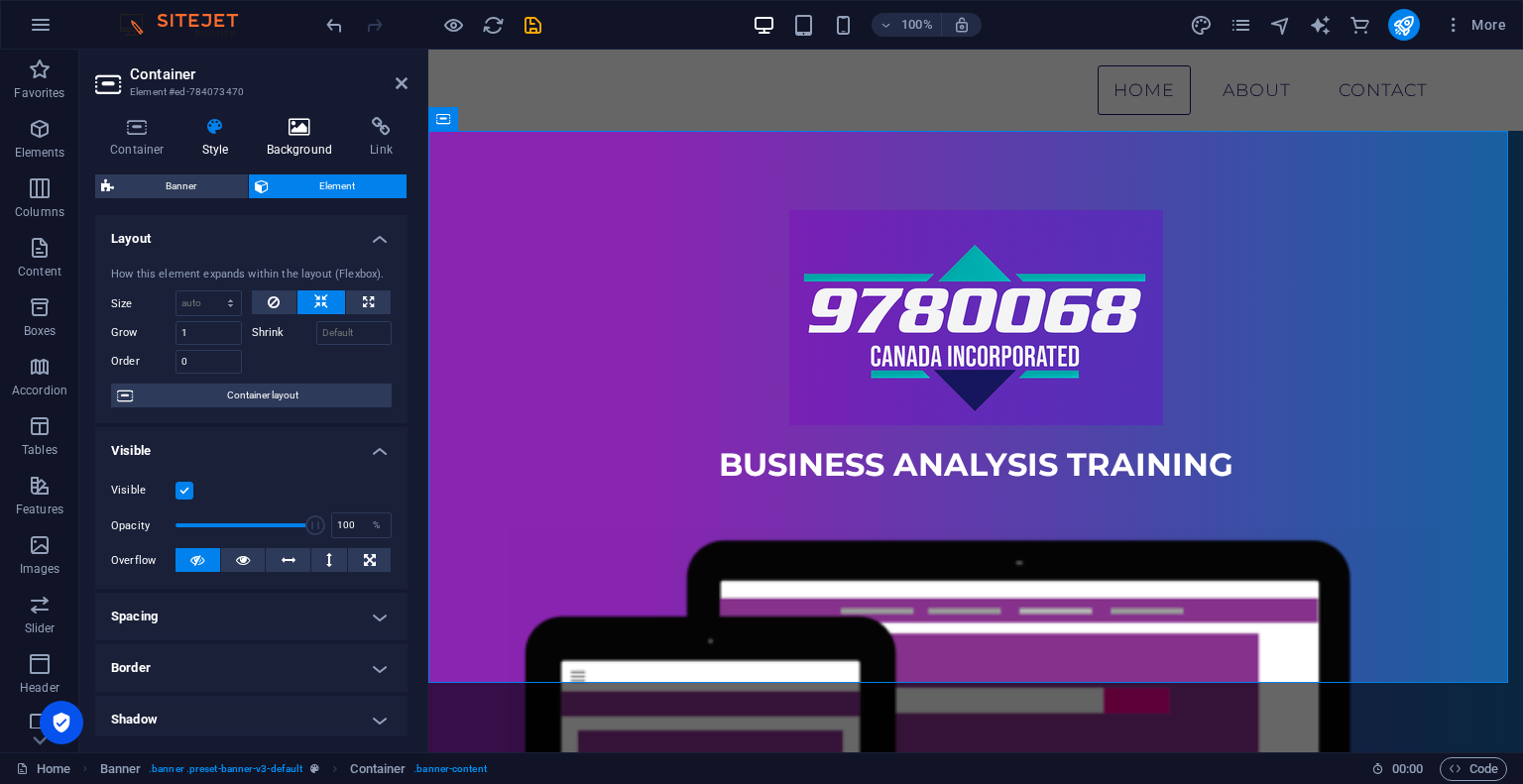 click at bounding box center [299, 127] 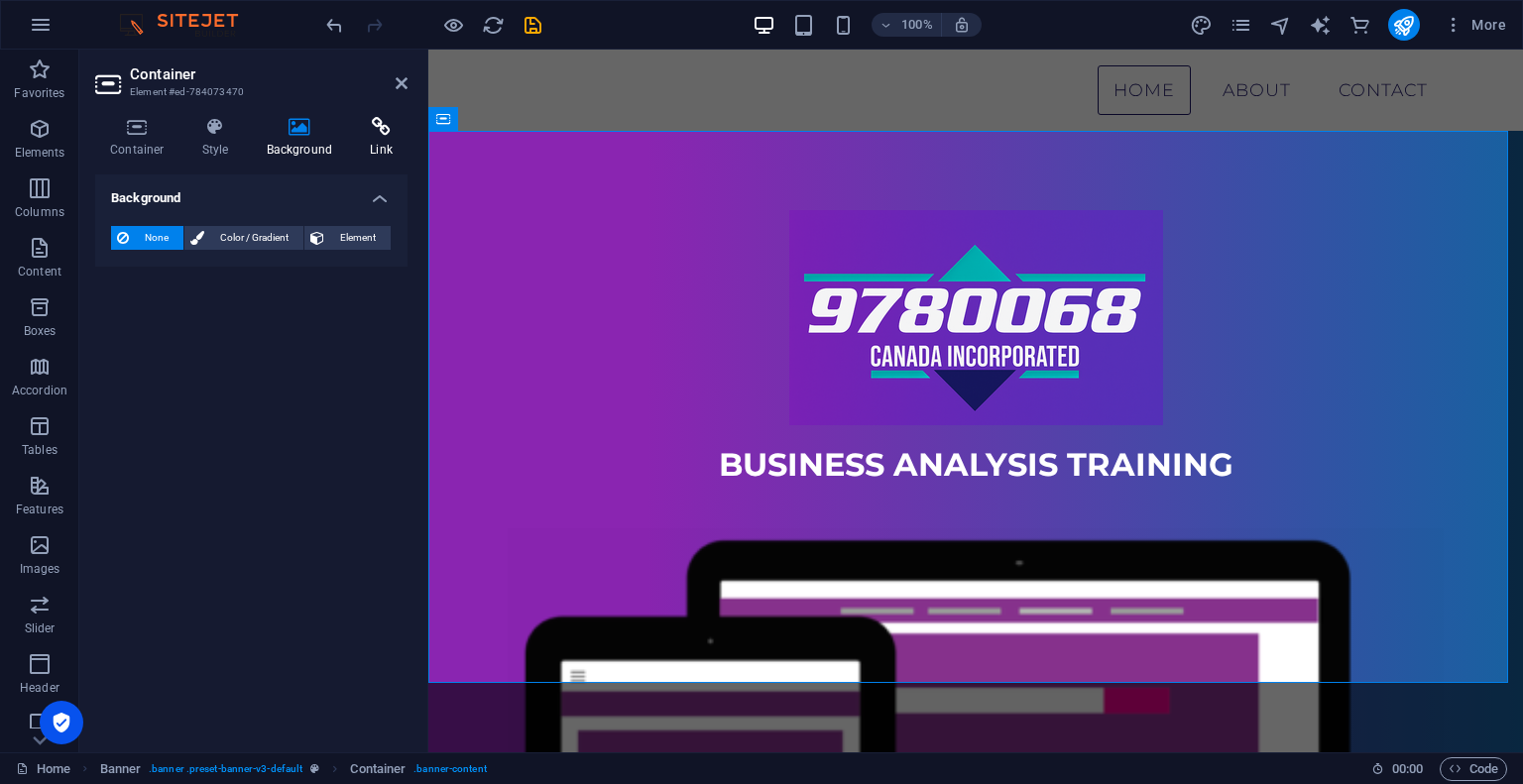 click at bounding box center (381, 127) 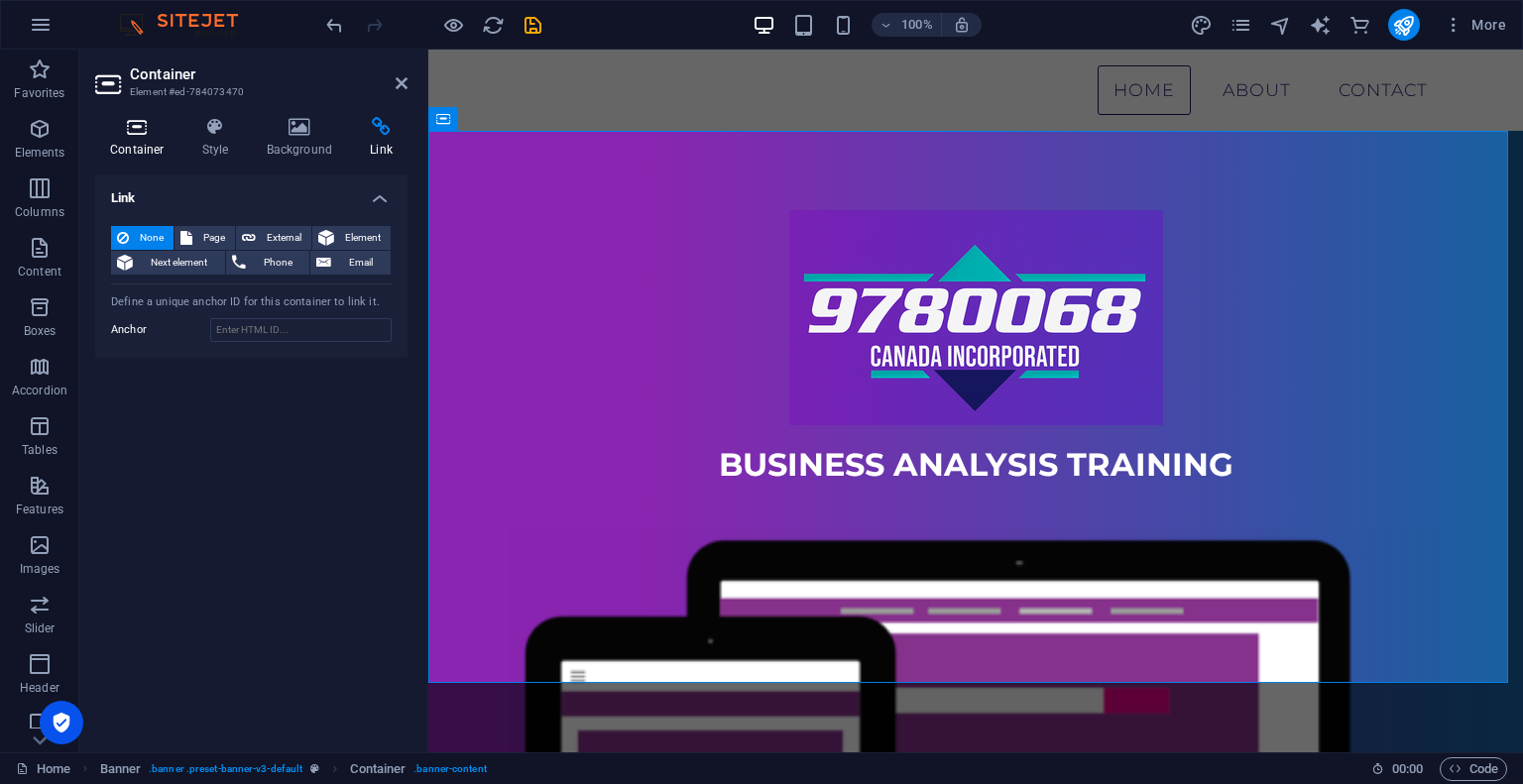 click on "Container" at bounding box center (141, 138) 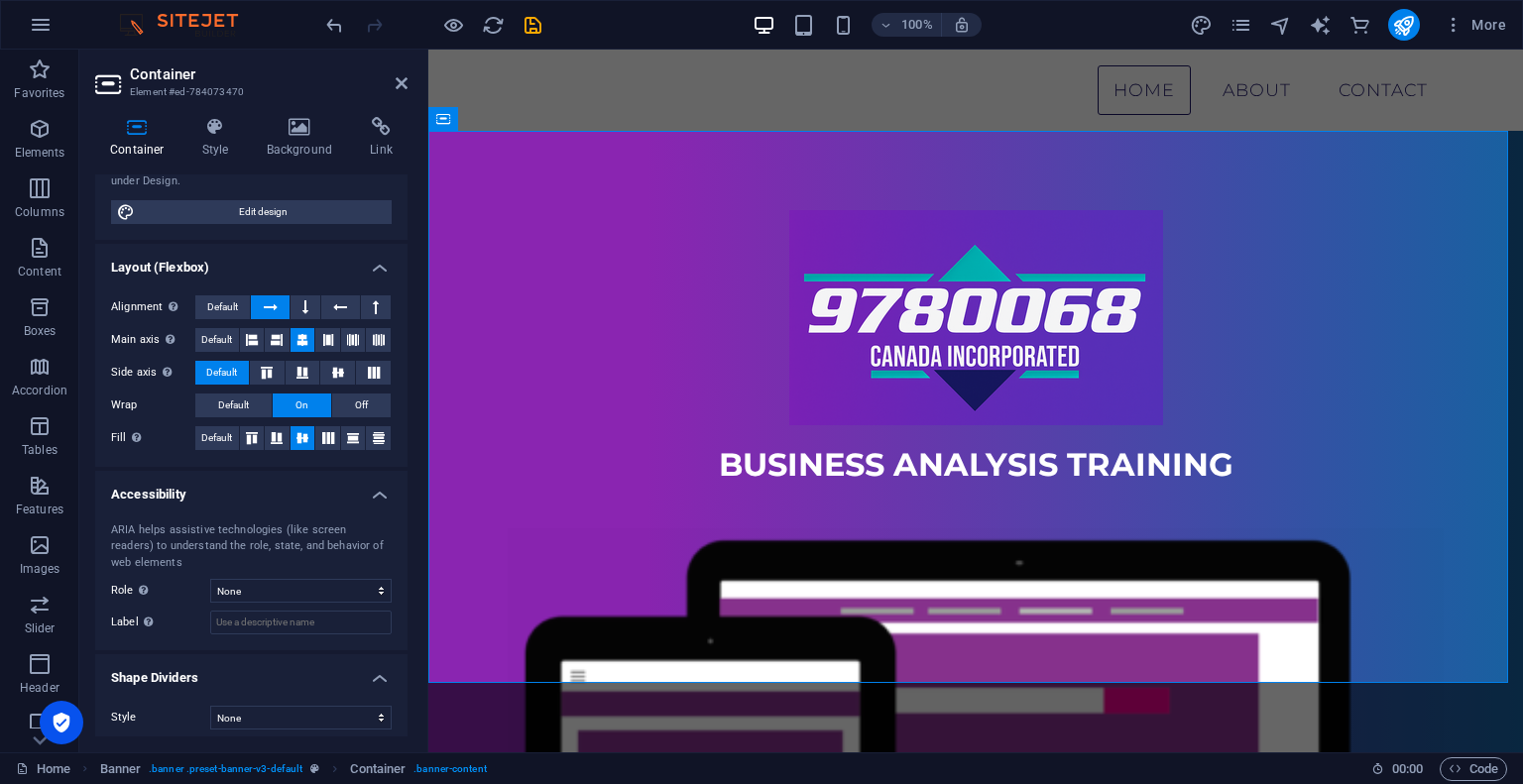 scroll, scrollTop: 204, scrollLeft: 0, axis: vertical 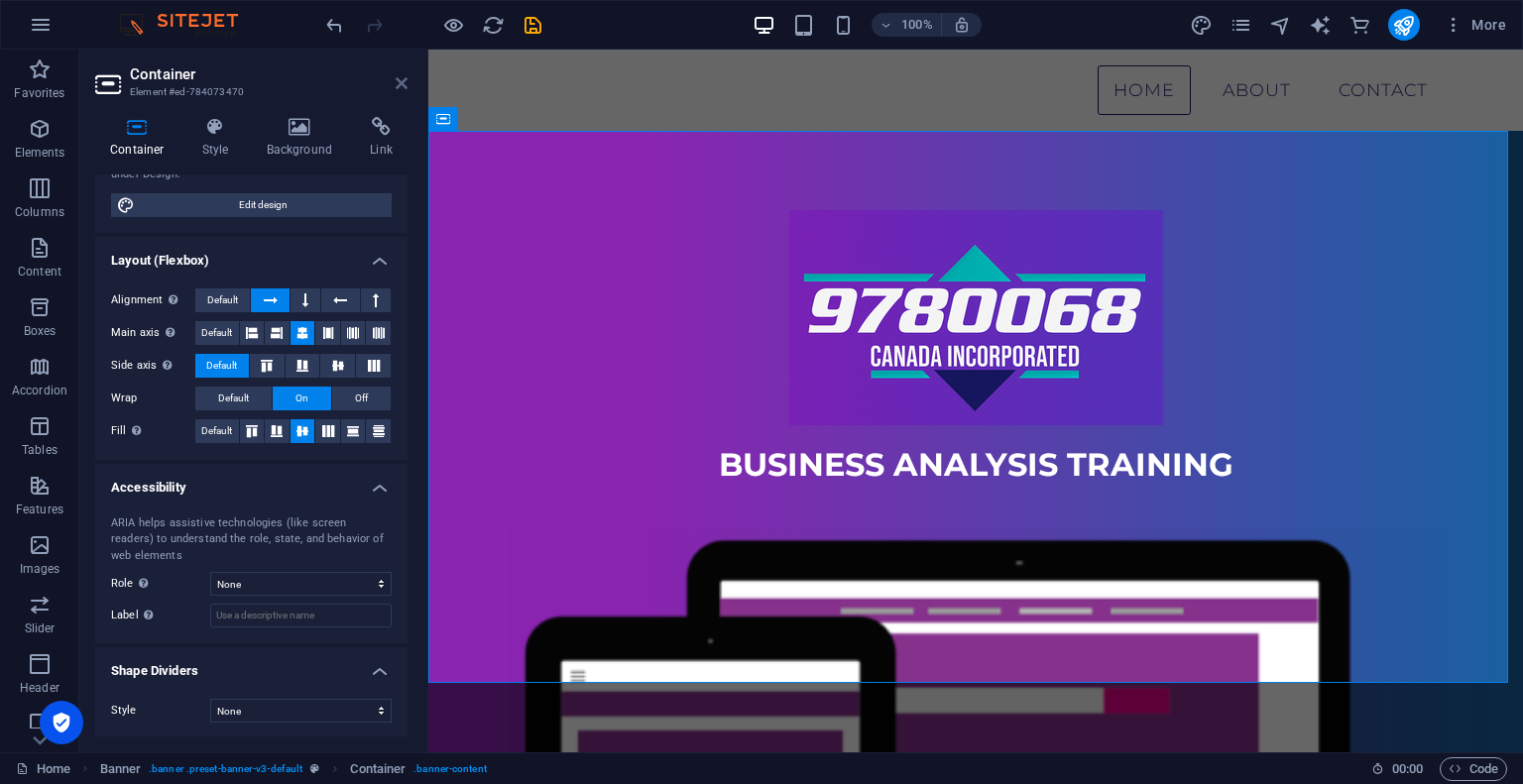 click at bounding box center [402, 83] 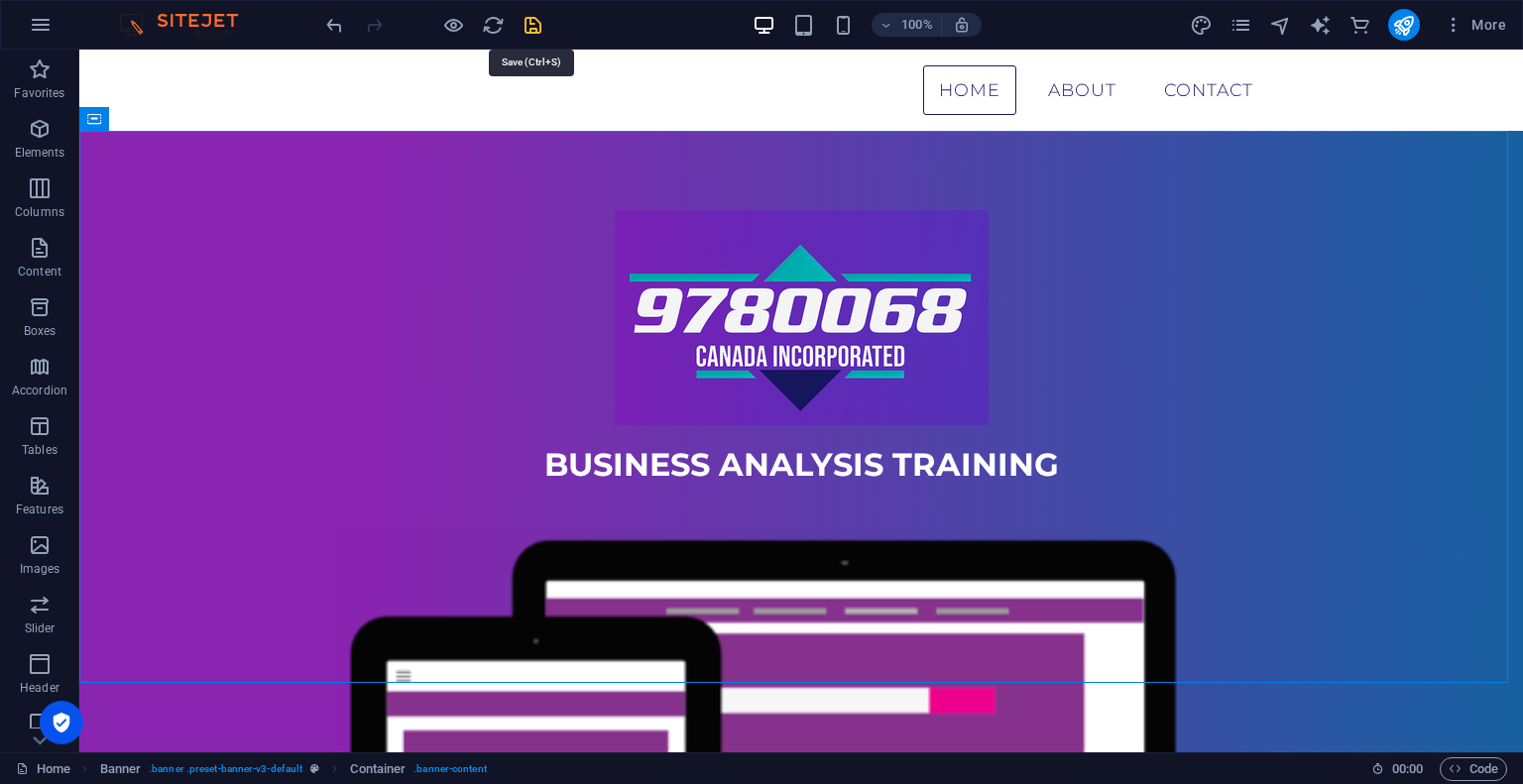 click at bounding box center [532, 25] 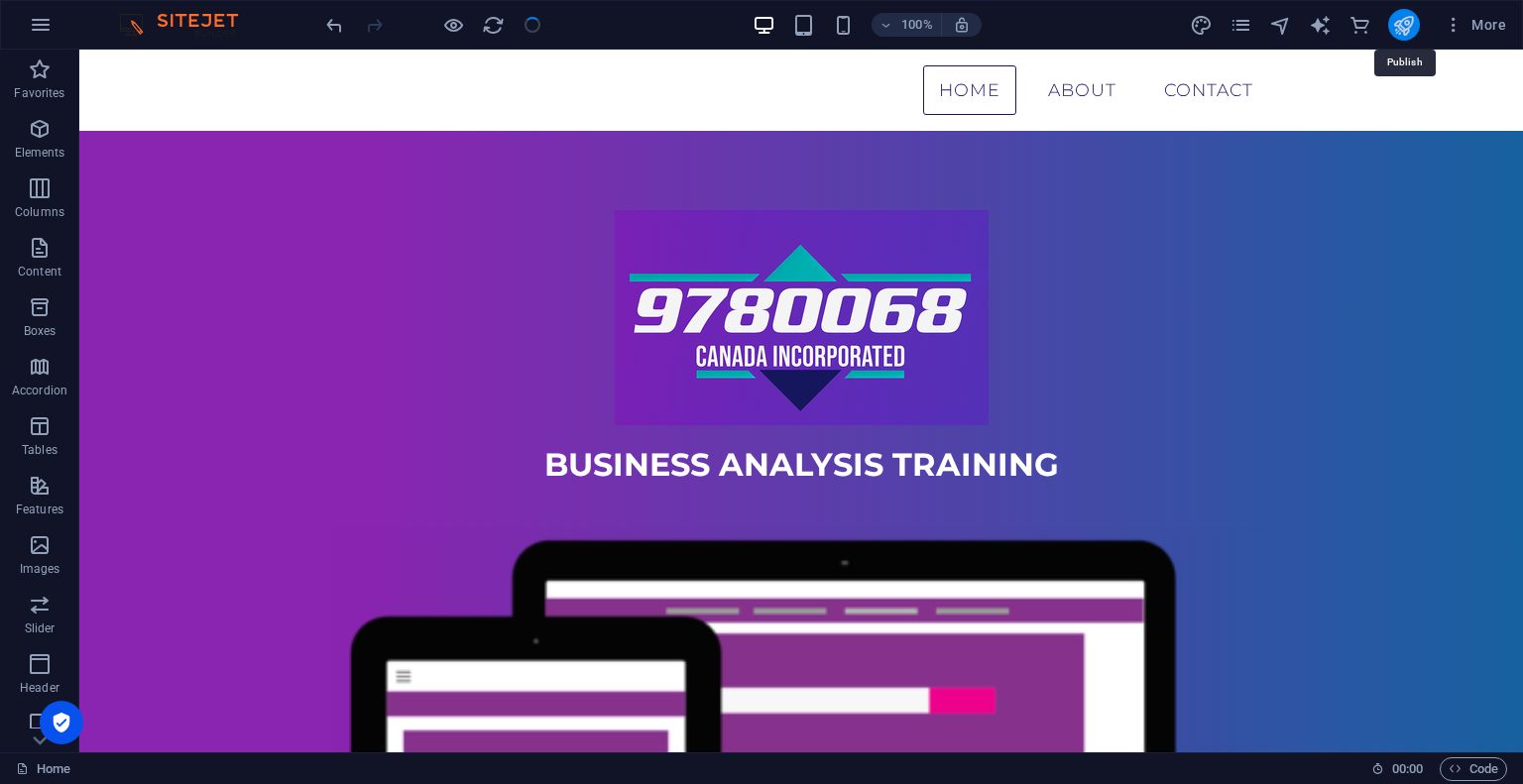 click at bounding box center [1403, 25] 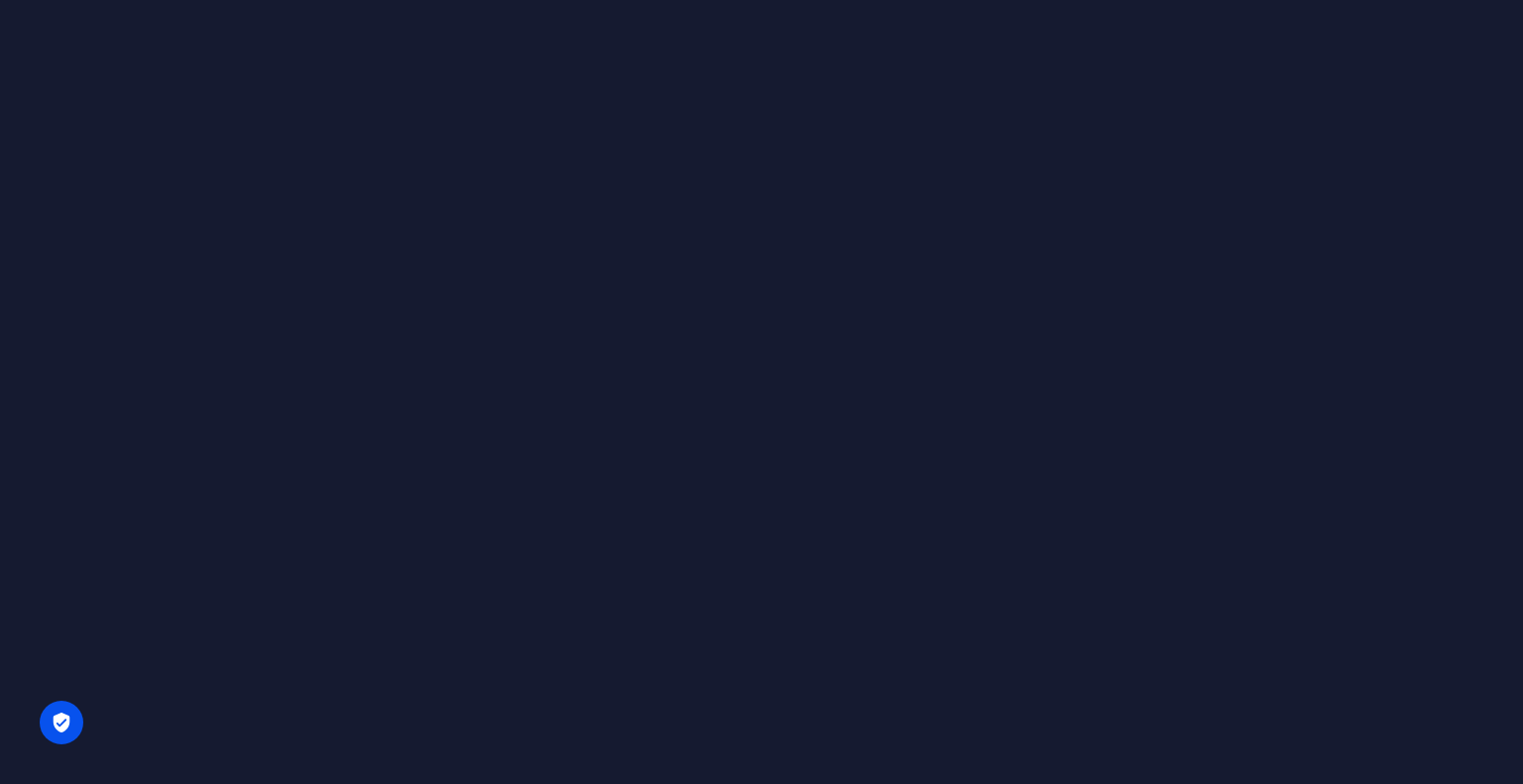 scroll, scrollTop: 0, scrollLeft: 0, axis: both 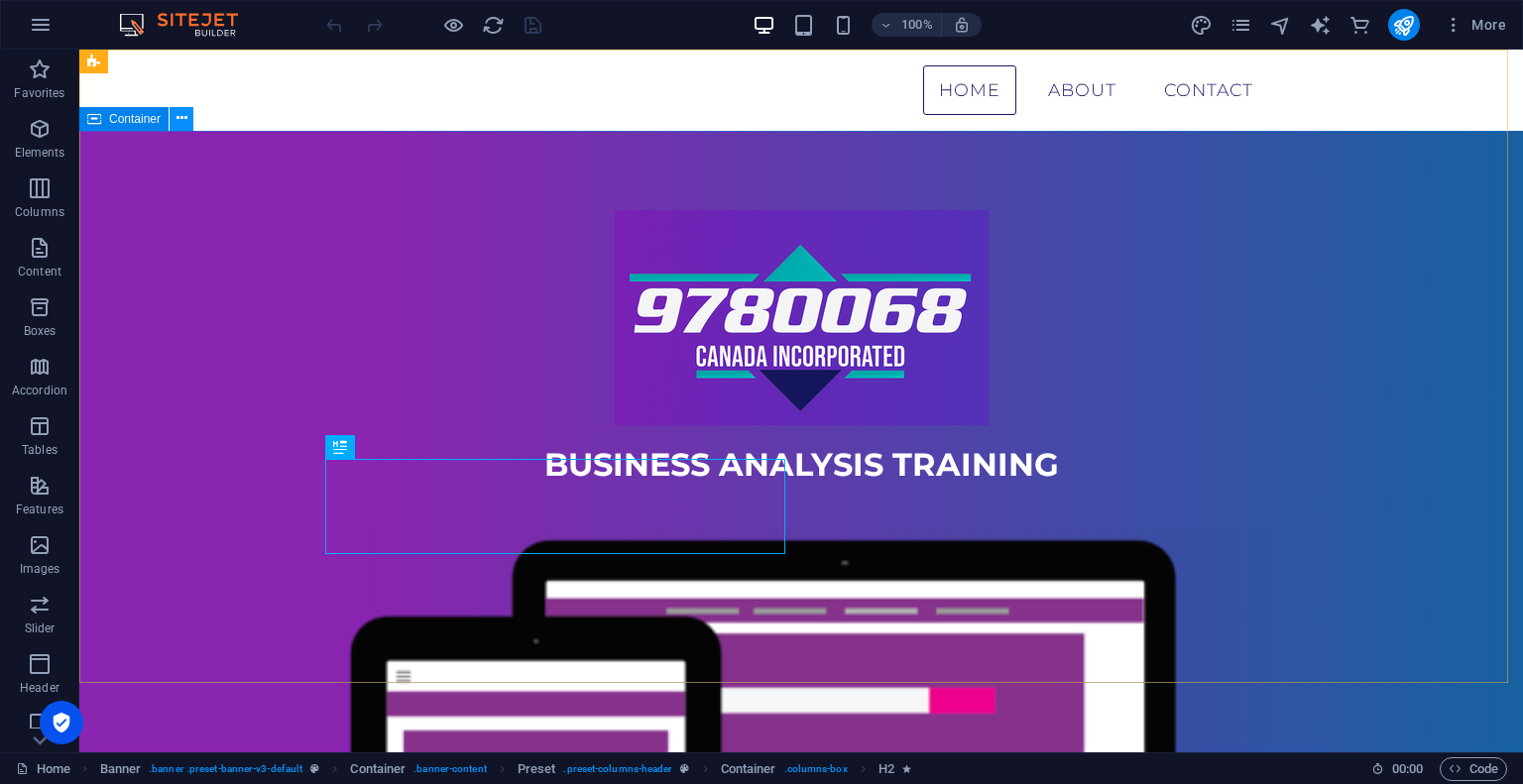 click at bounding box center [181, 118] 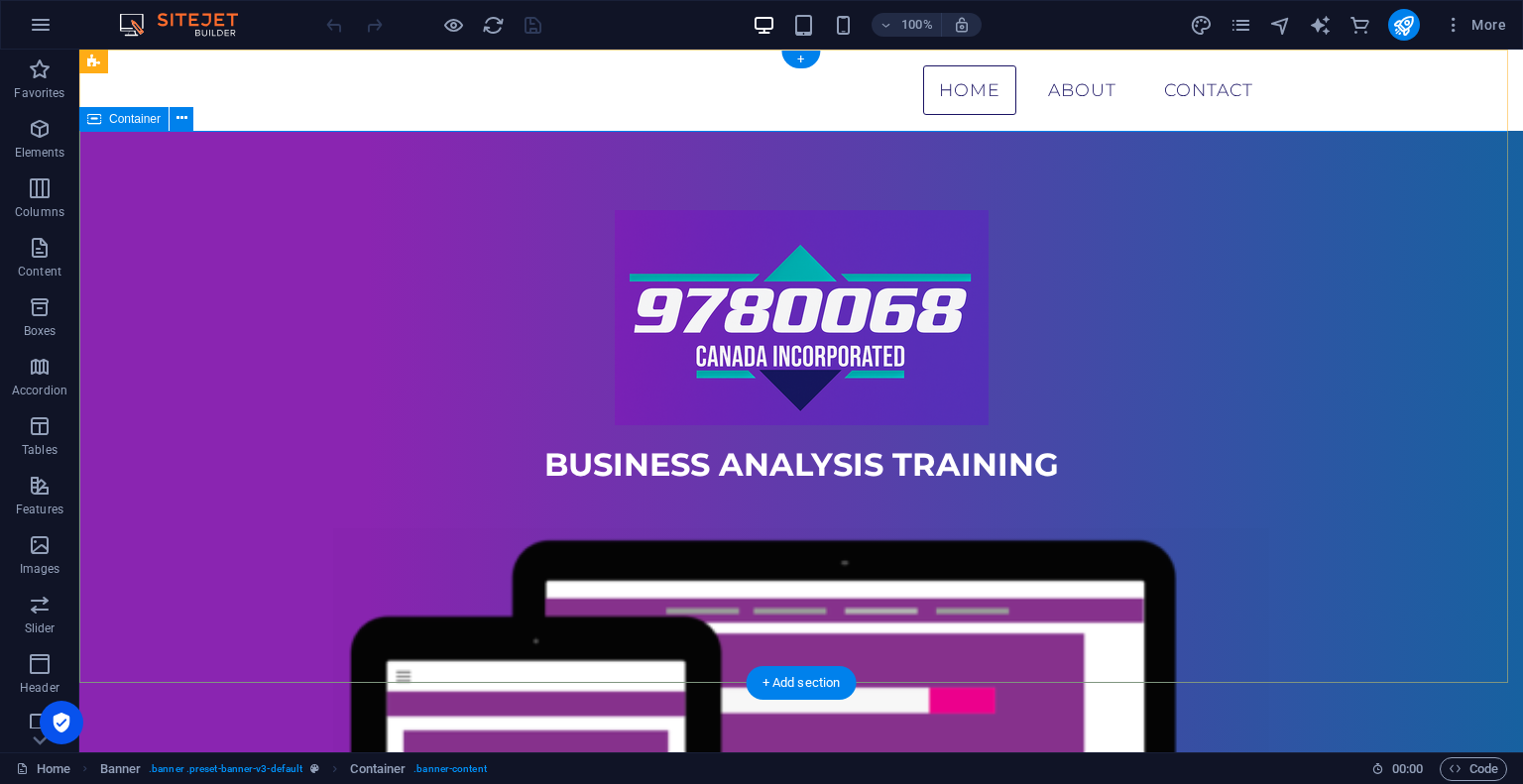 click on "BUSINESS aNALYSIS training" at bounding box center (801, 659) 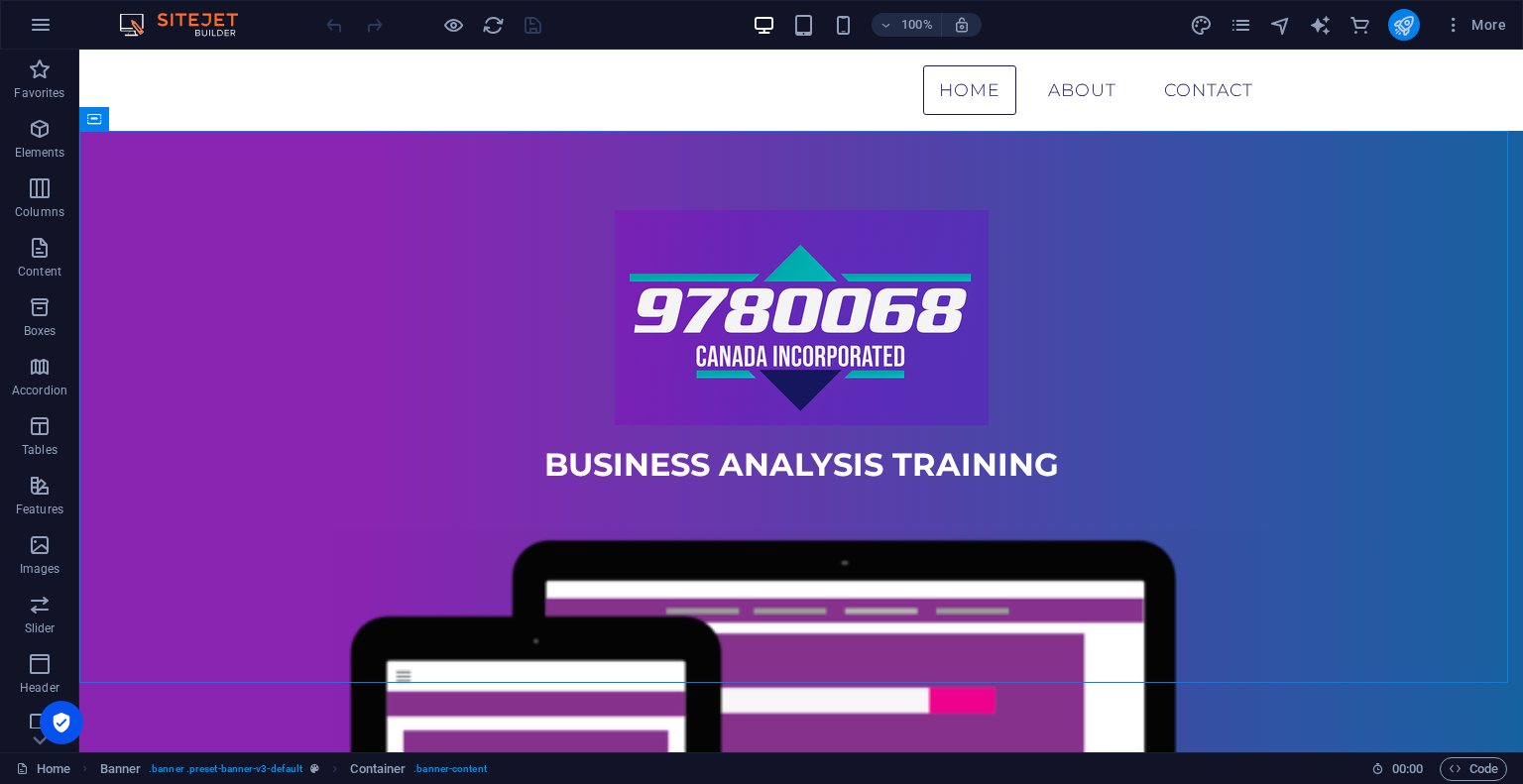 click at bounding box center (1404, 25) 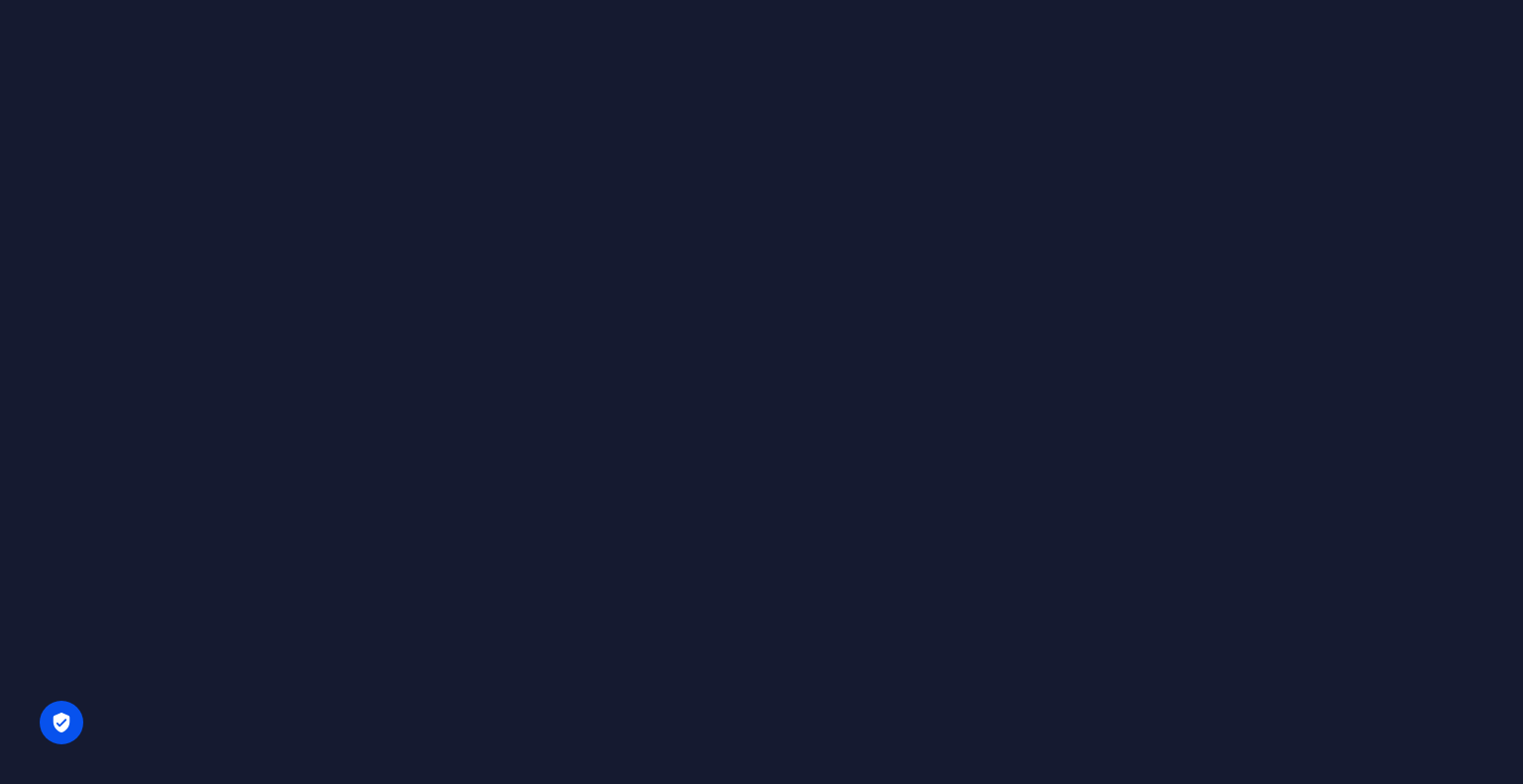 scroll, scrollTop: 0, scrollLeft: 0, axis: both 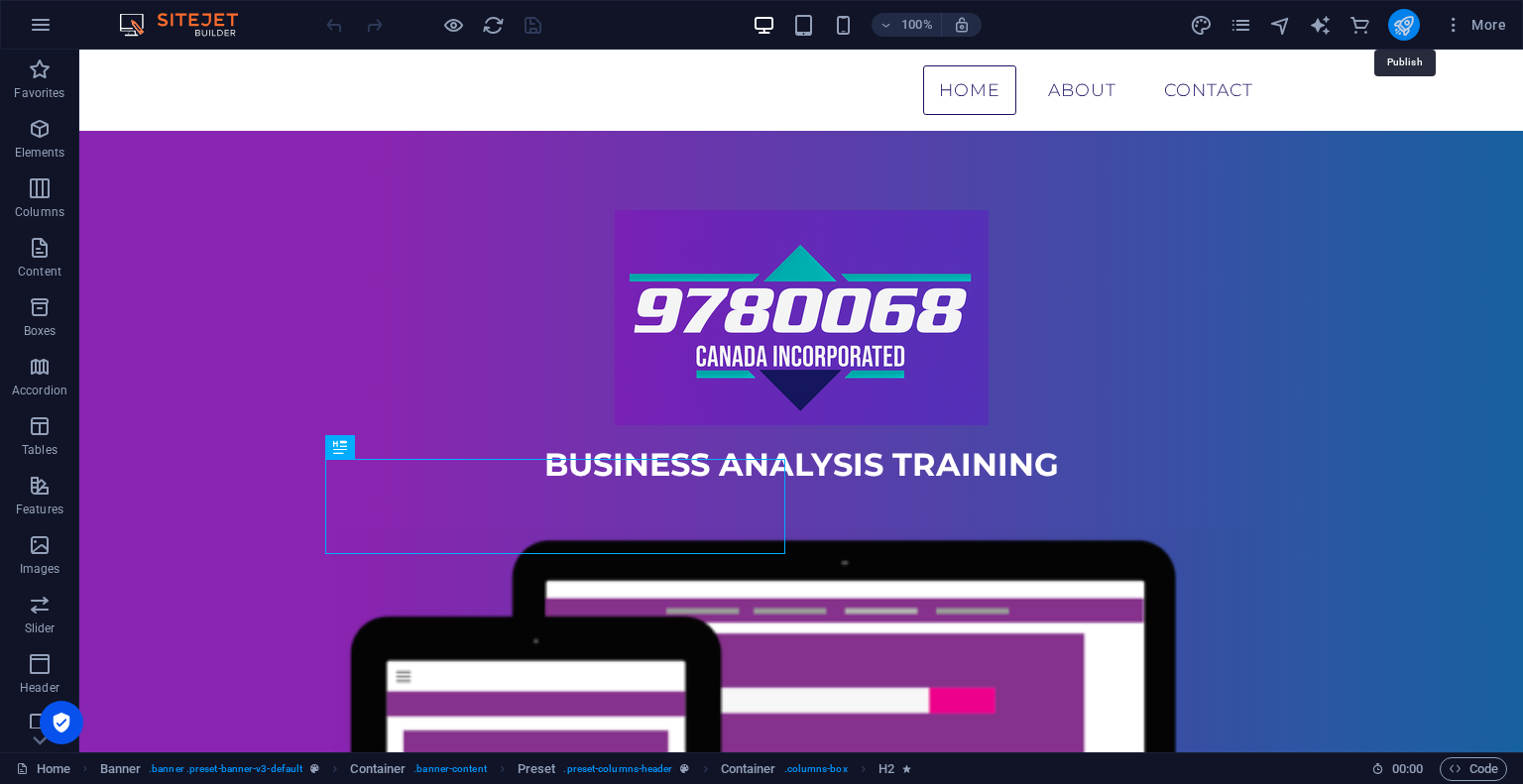 click at bounding box center [1403, 25] 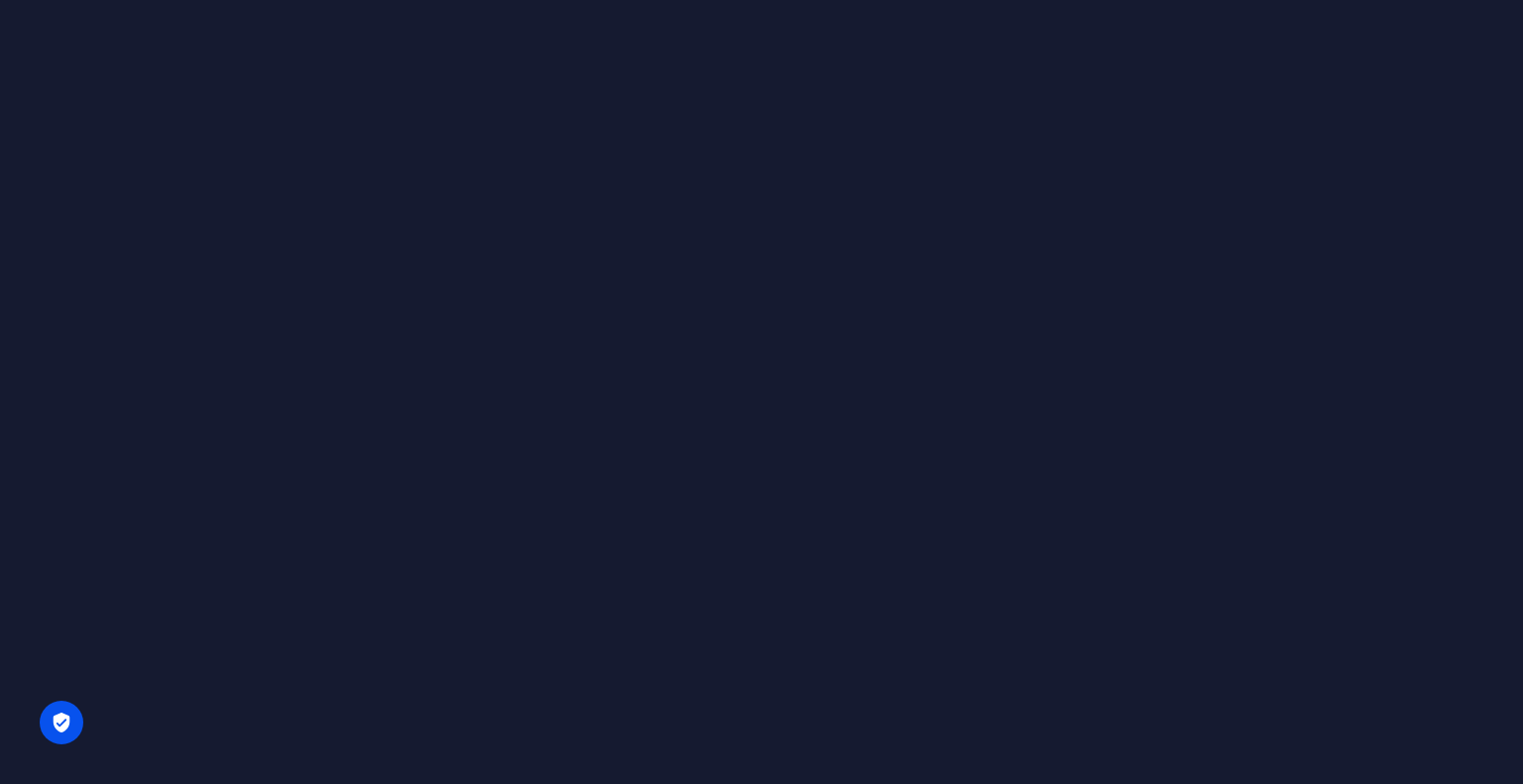 scroll, scrollTop: 0, scrollLeft: 0, axis: both 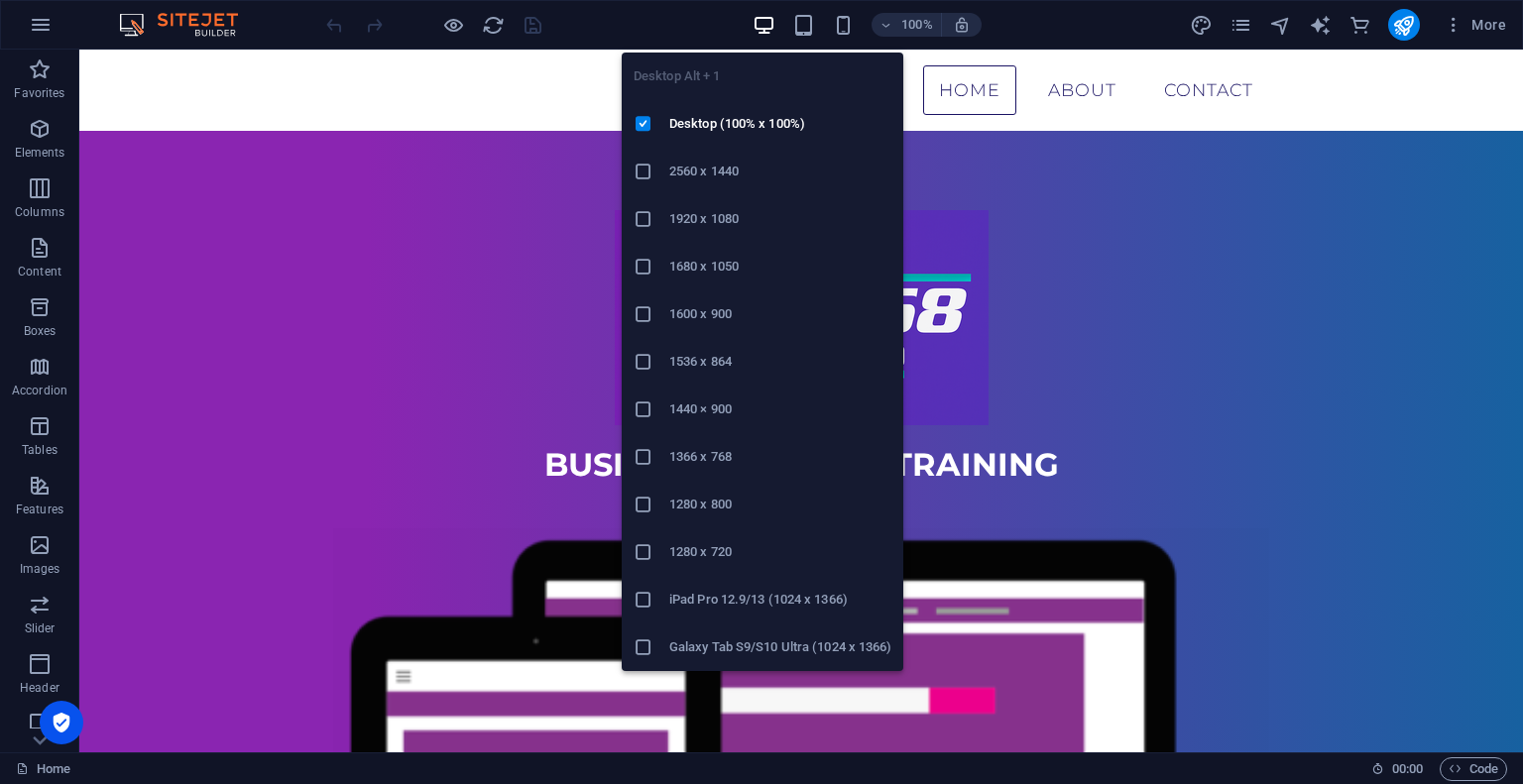 click at bounding box center (763, 25) 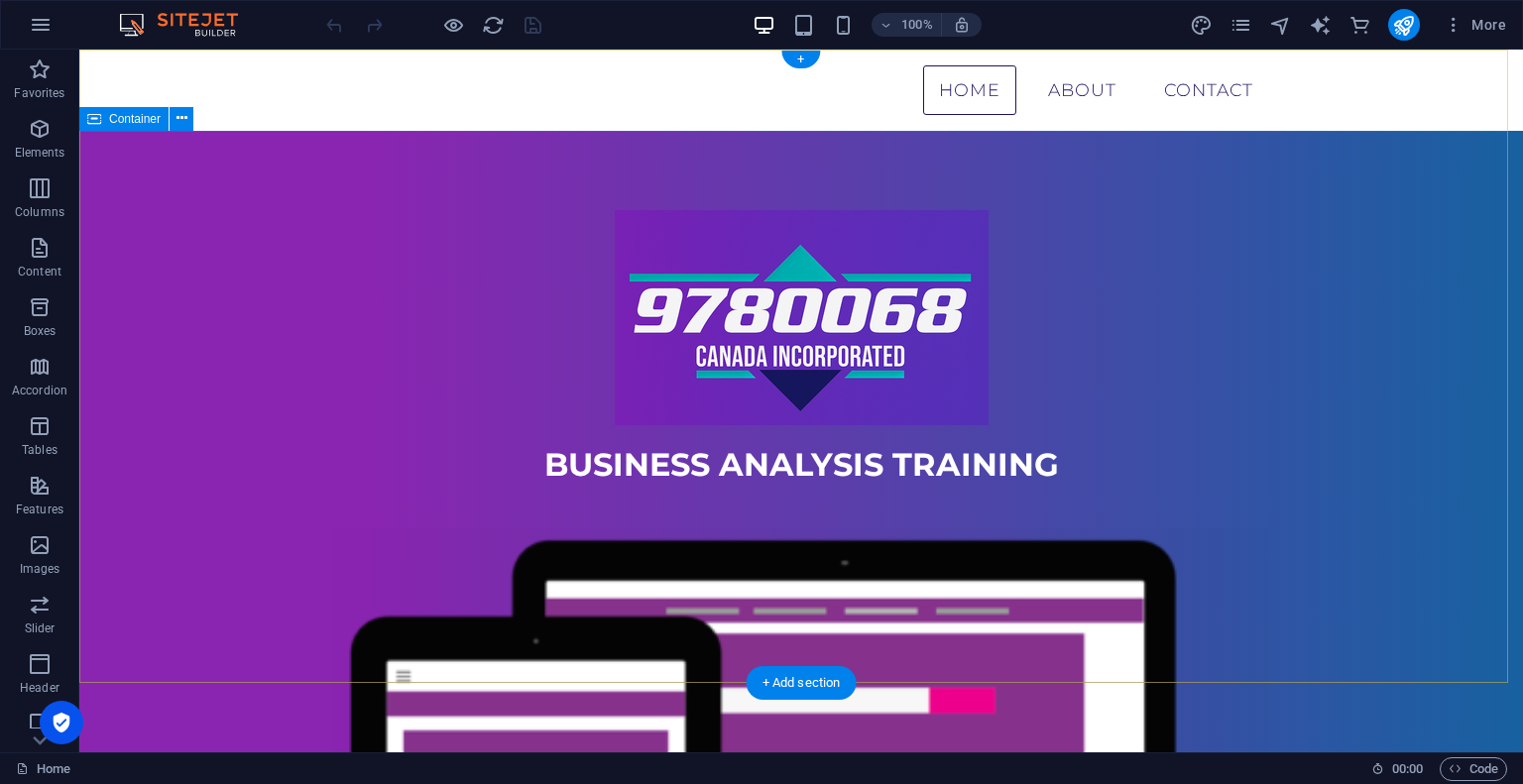 click on "BUSINESS aNALYSIS training" at bounding box center (801, 659) 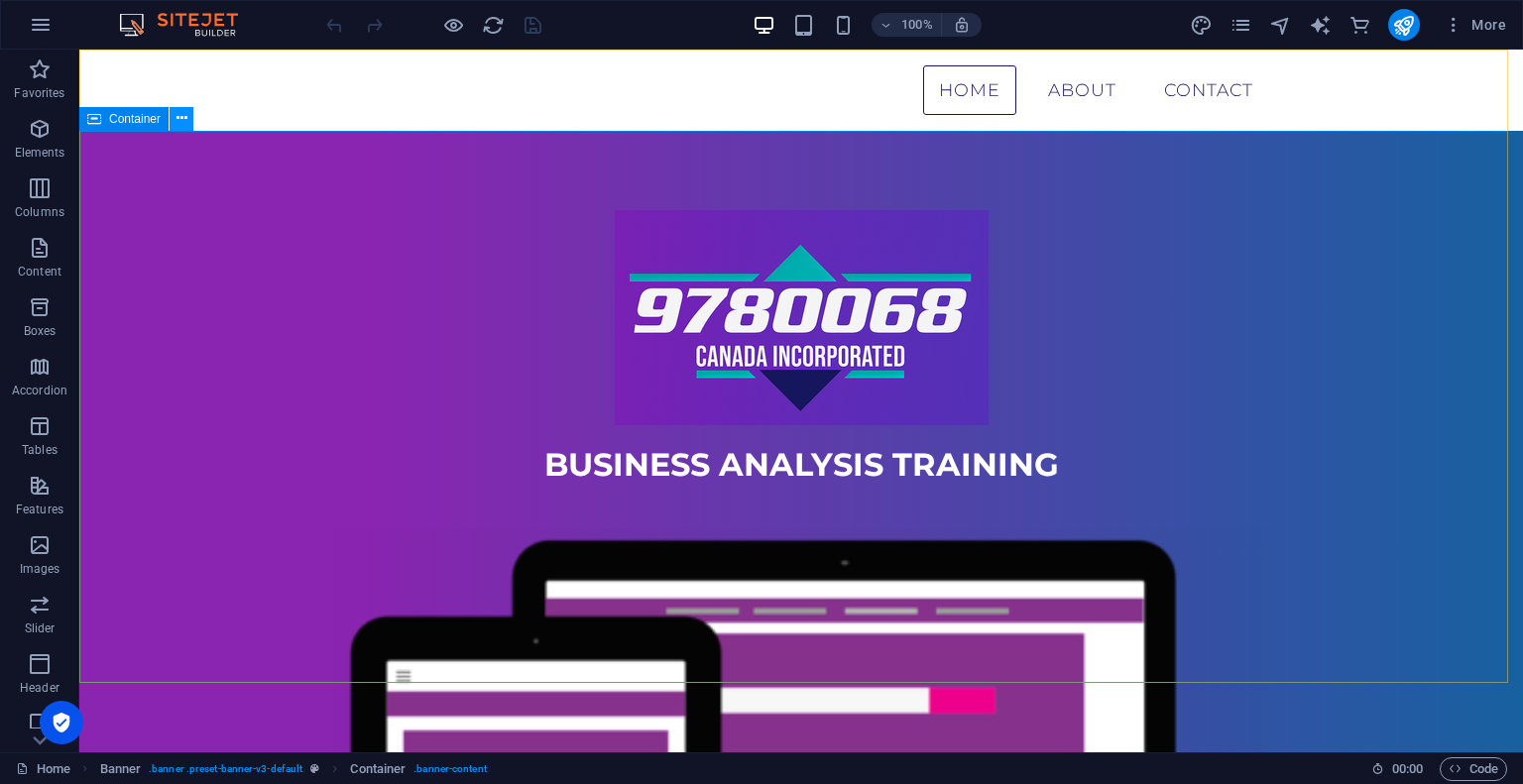 click at bounding box center [181, 118] 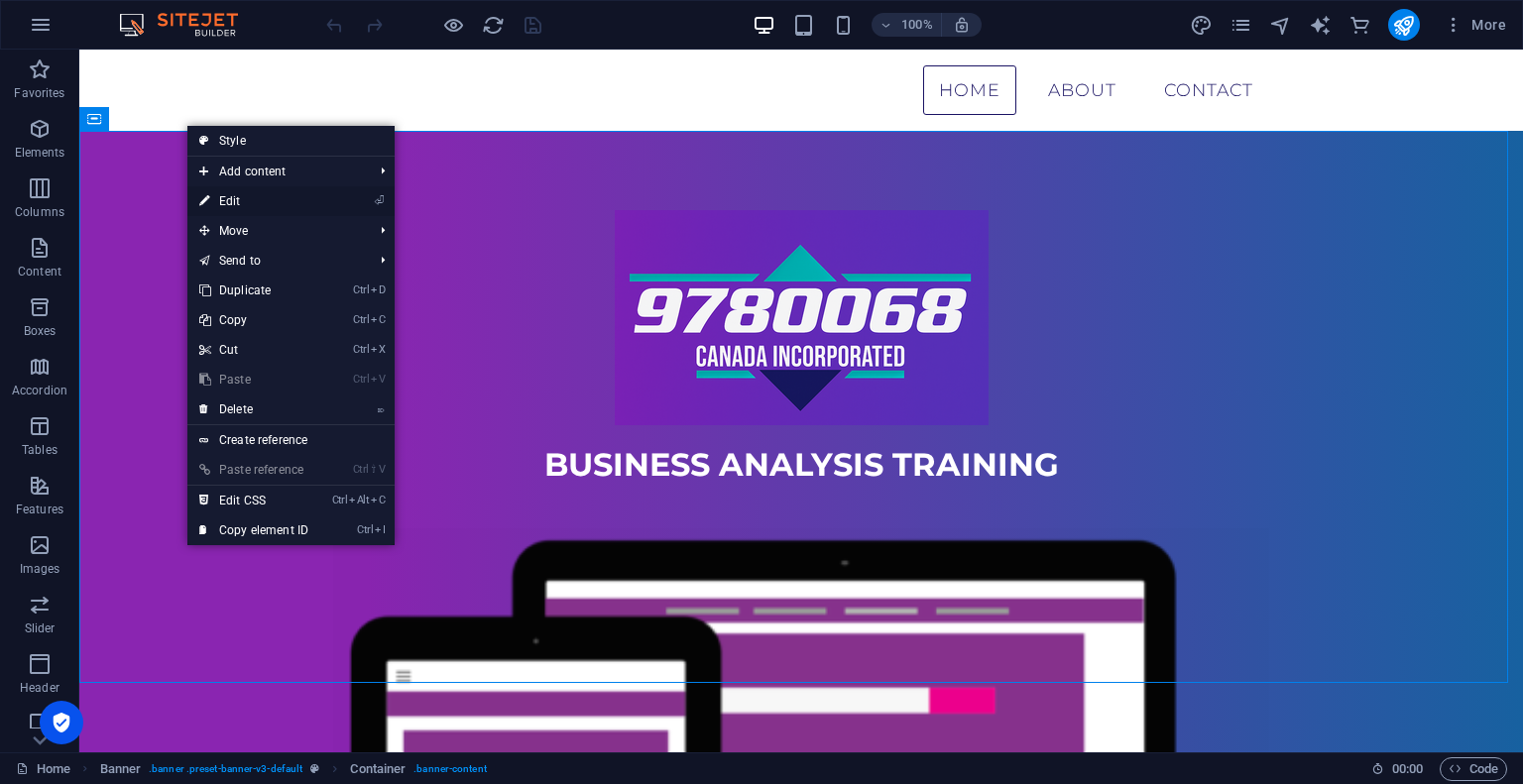 click on "⏎  Edit" at bounding box center (254, 201) 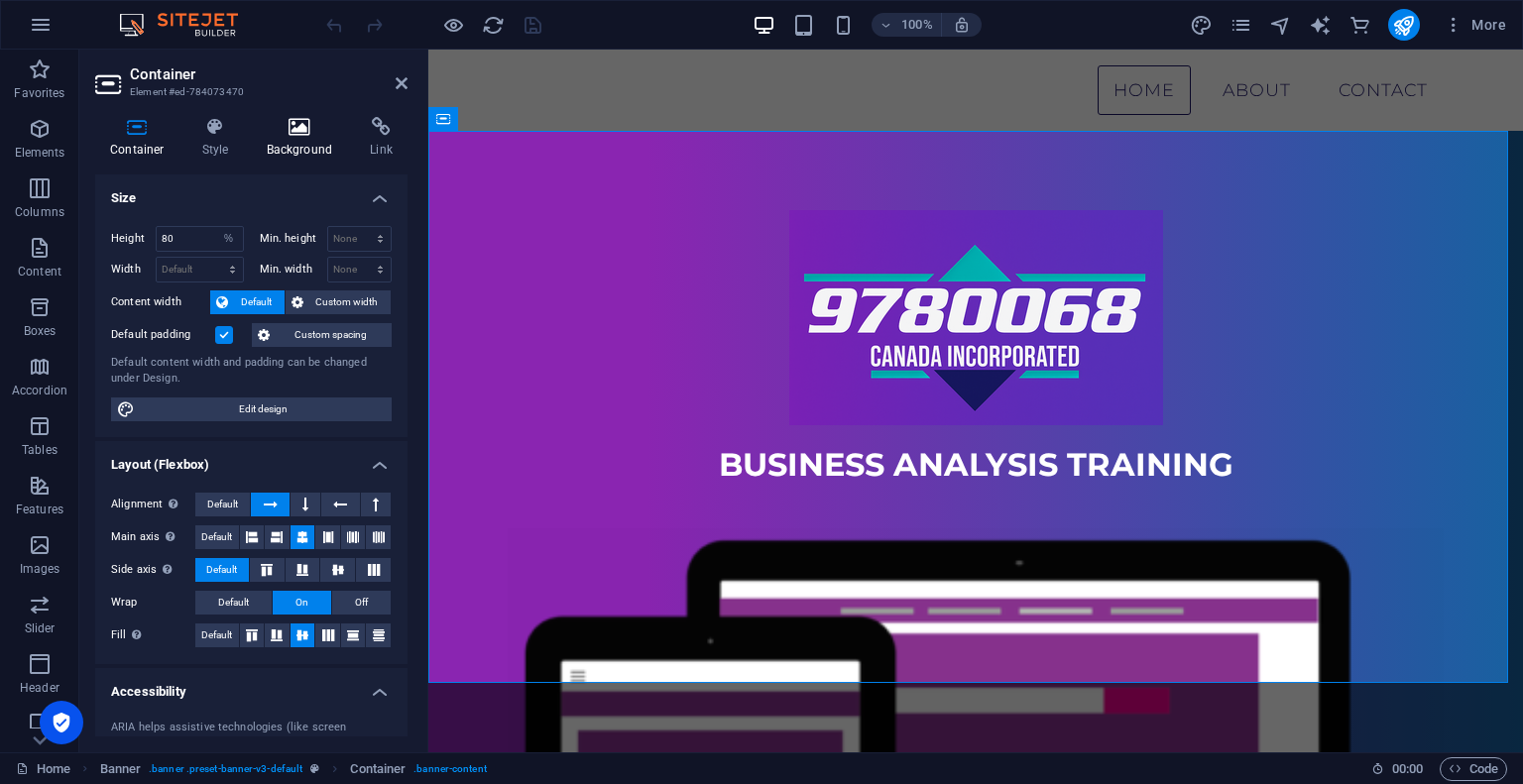 click on "Background" at bounding box center (303, 138) 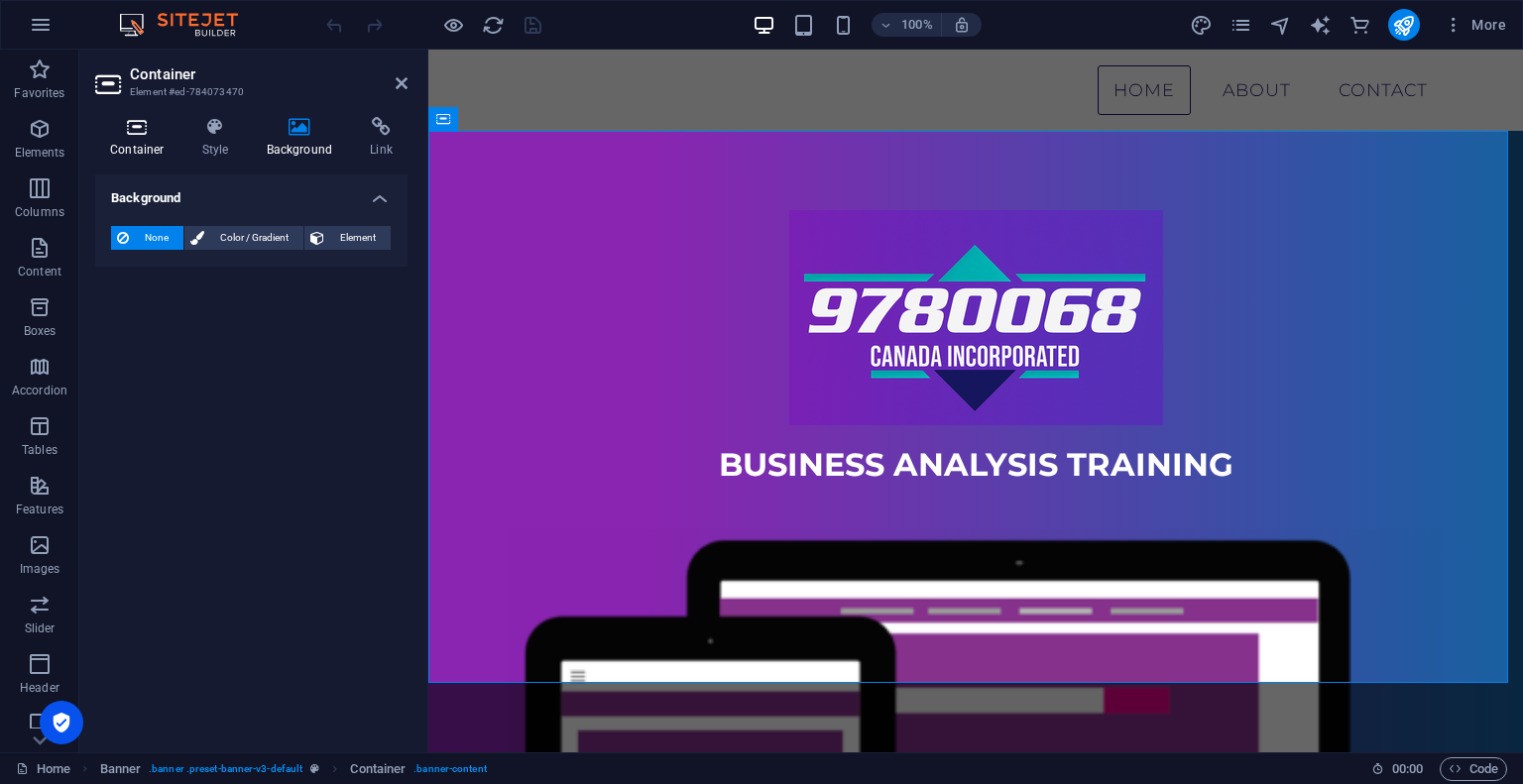 click at bounding box center [137, 127] 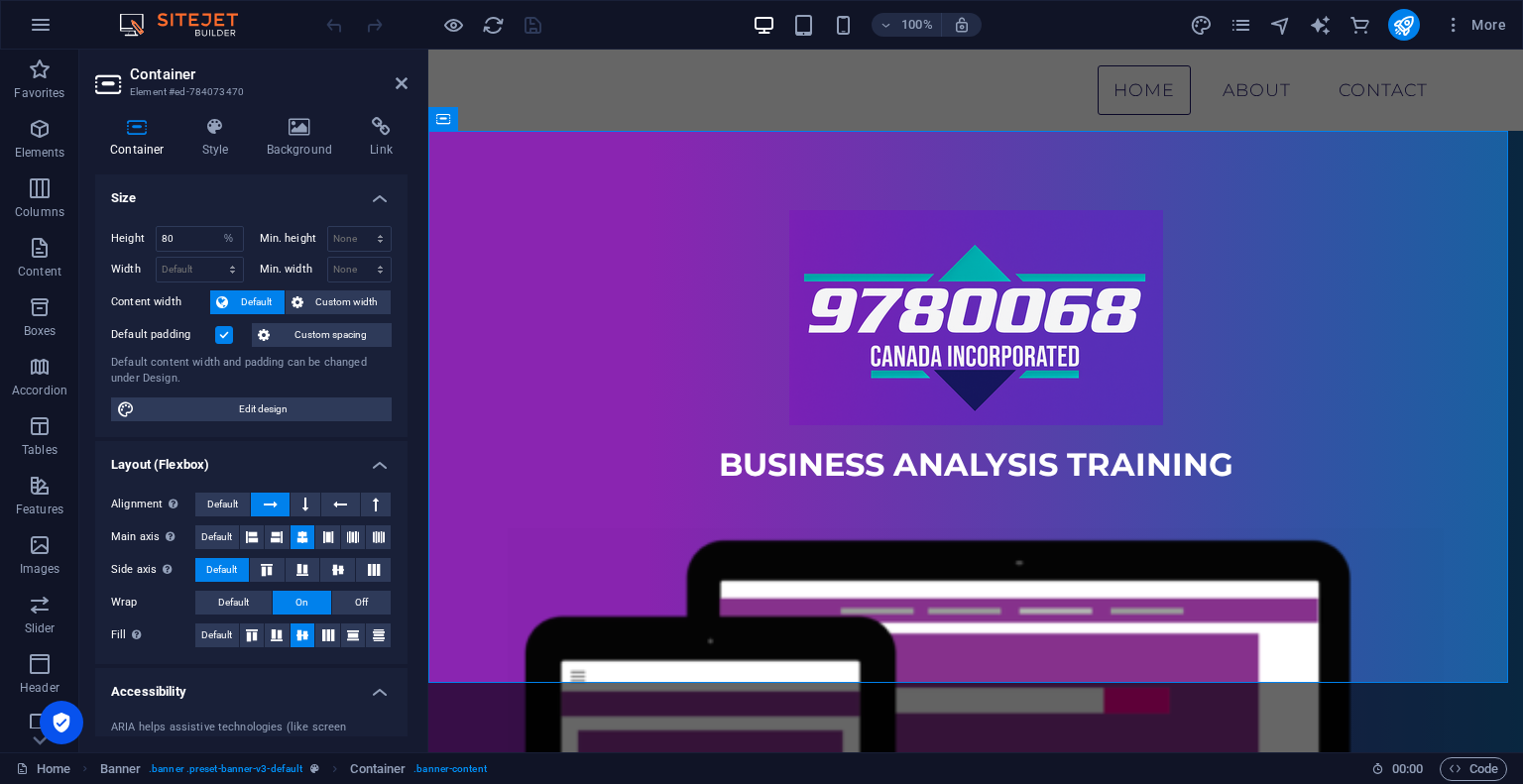 scroll, scrollTop: 204, scrollLeft: 0, axis: vertical 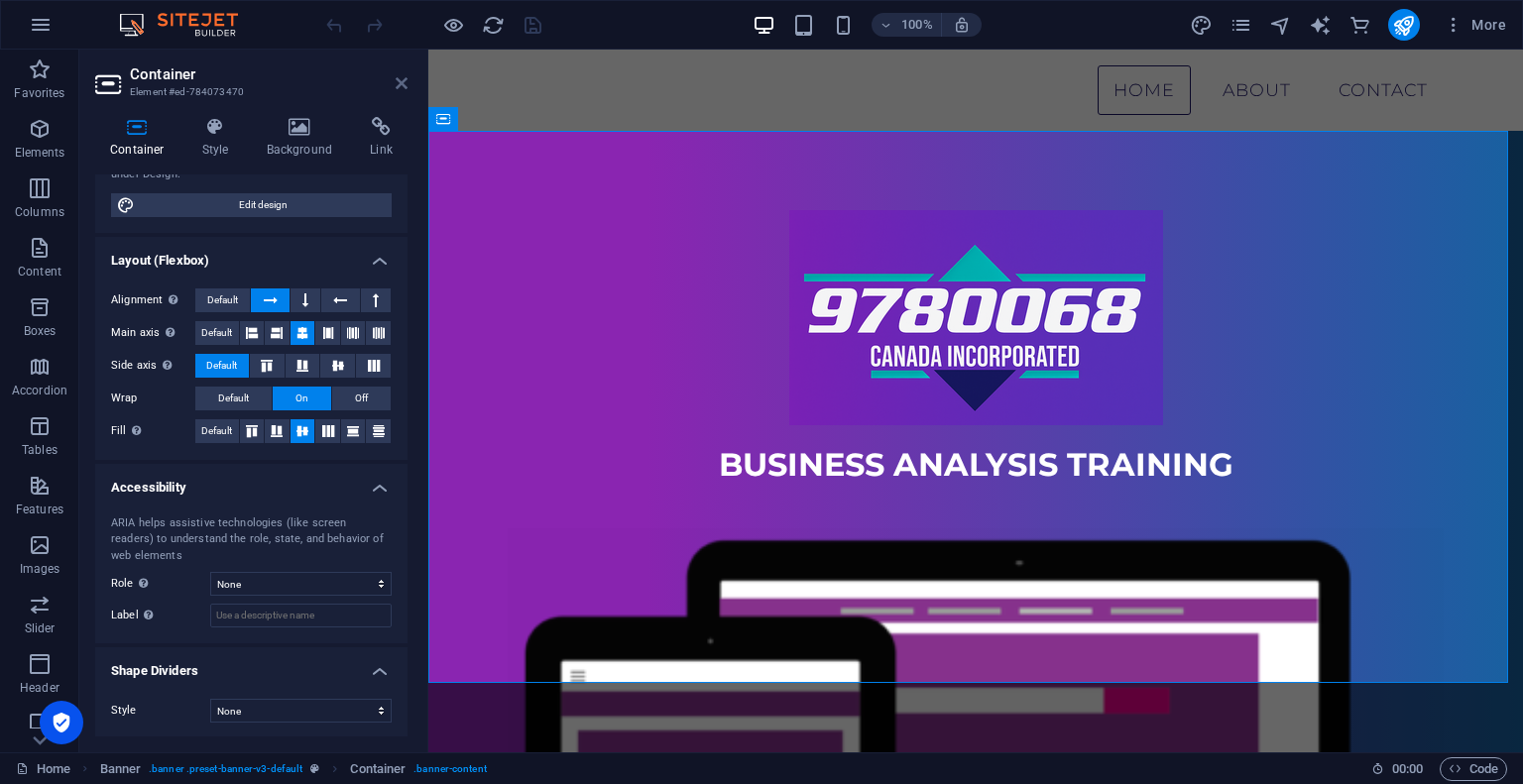 click at bounding box center [402, 83] 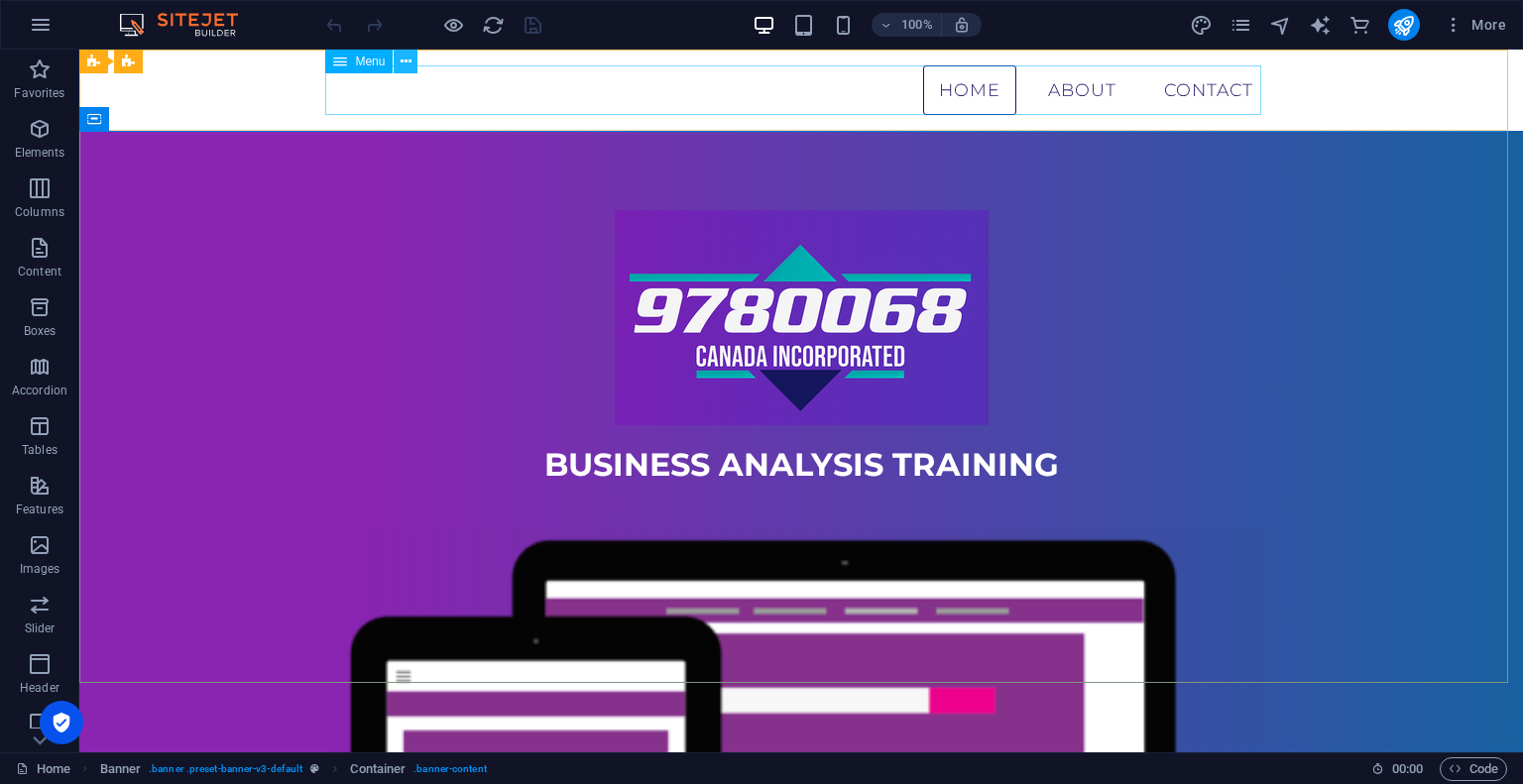 click at bounding box center (406, 61) 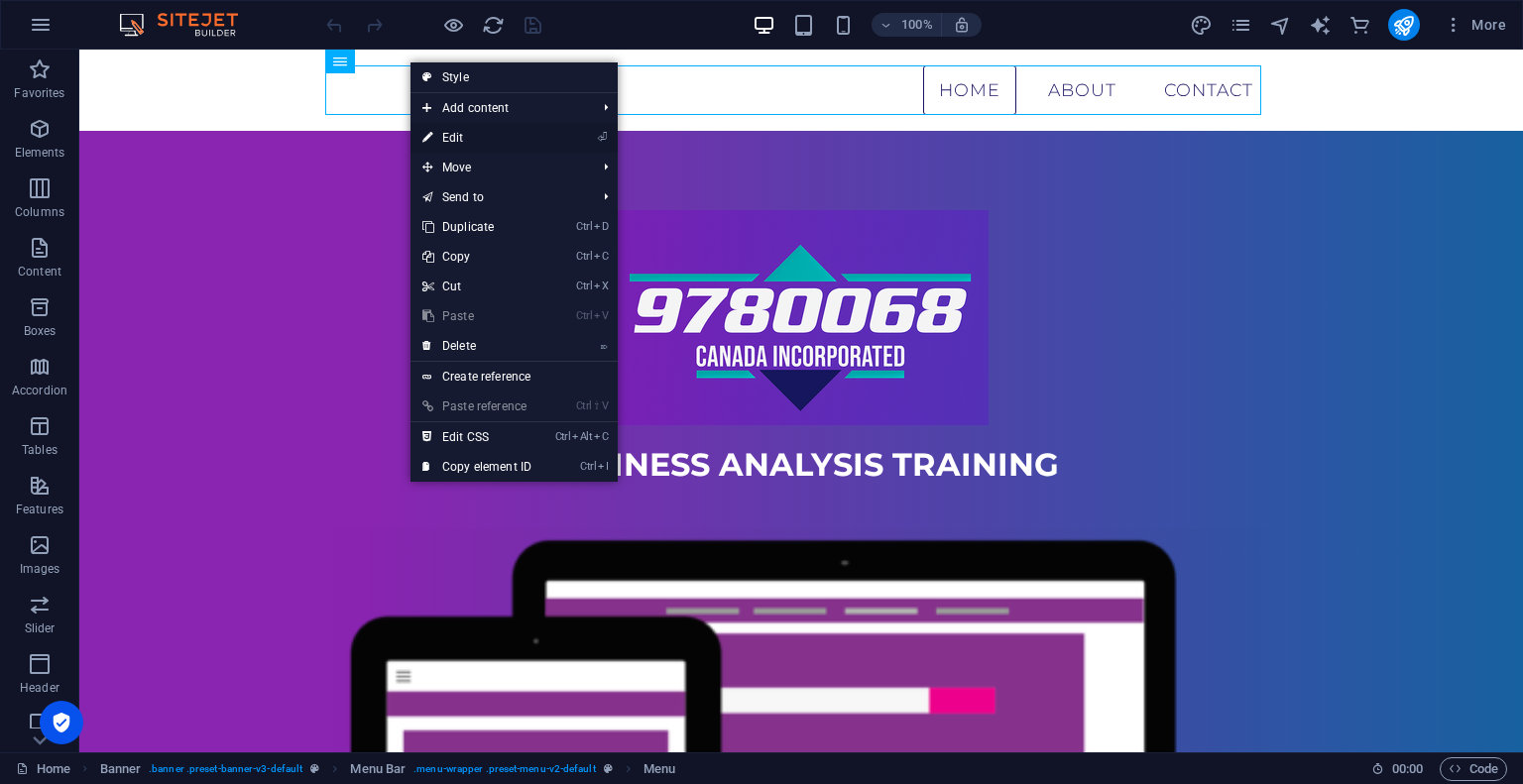 click on "⏎  Edit" at bounding box center [477, 138] 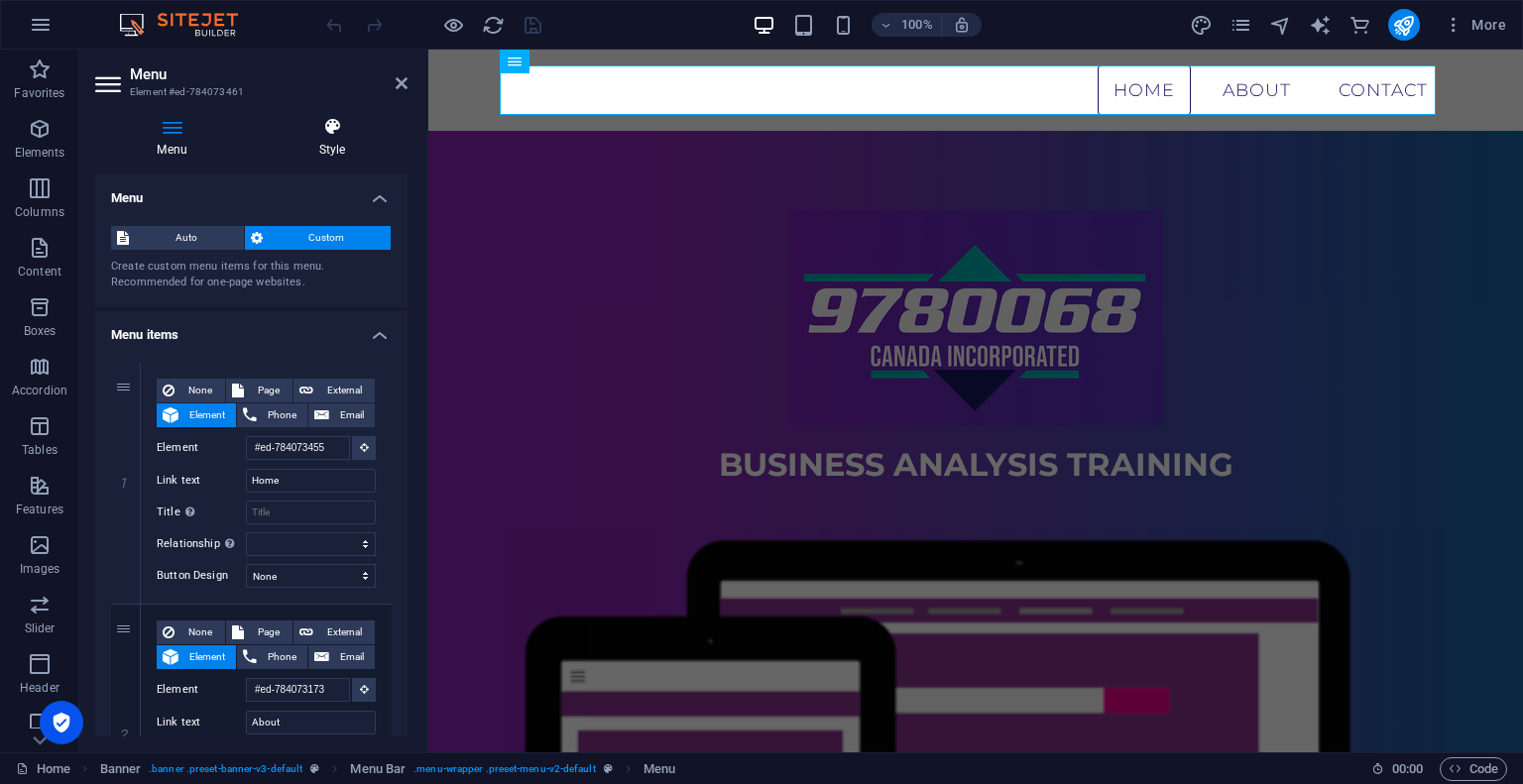 click on "Style" at bounding box center (332, 138) 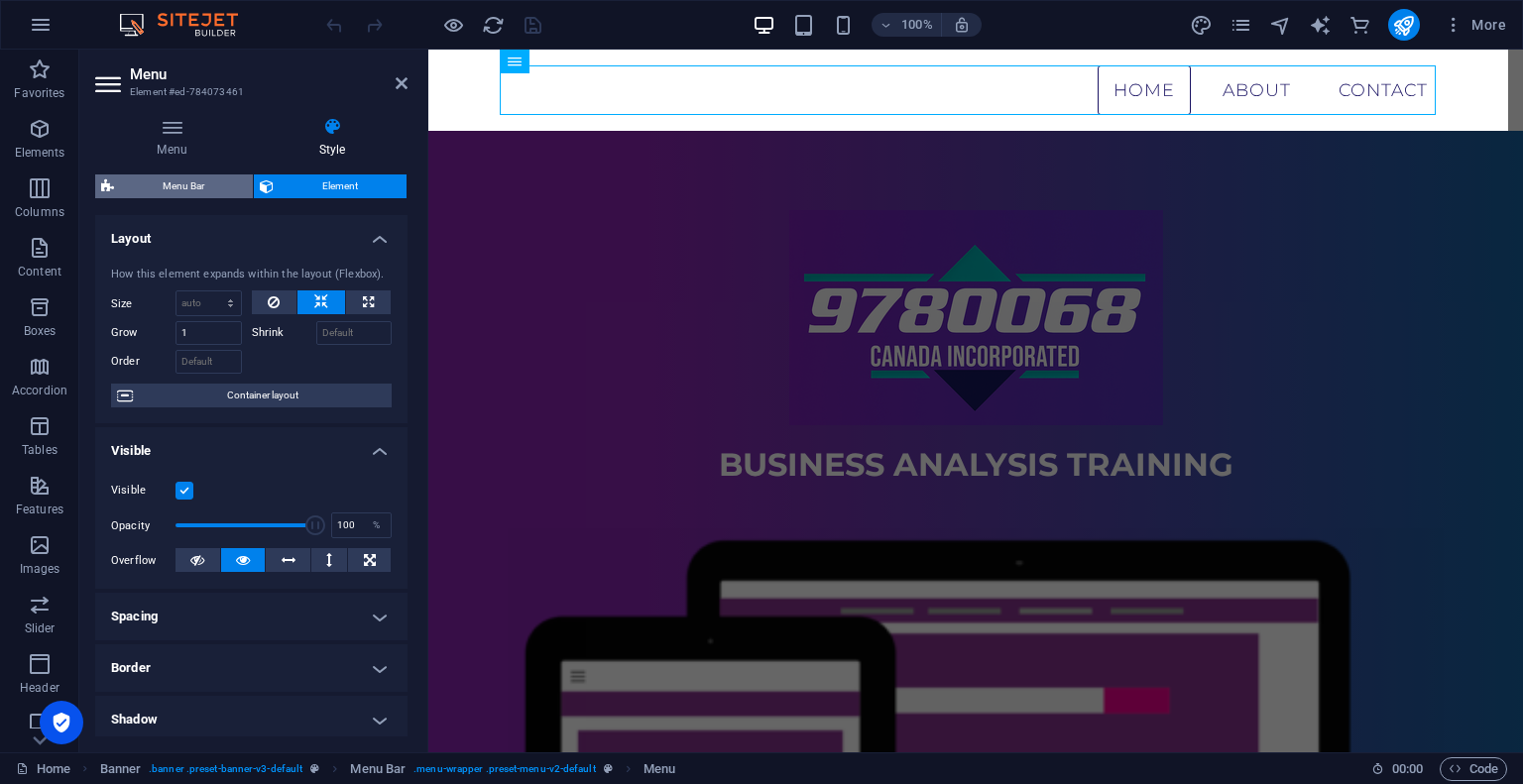 click on "Menu Bar" at bounding box center (183, 186) 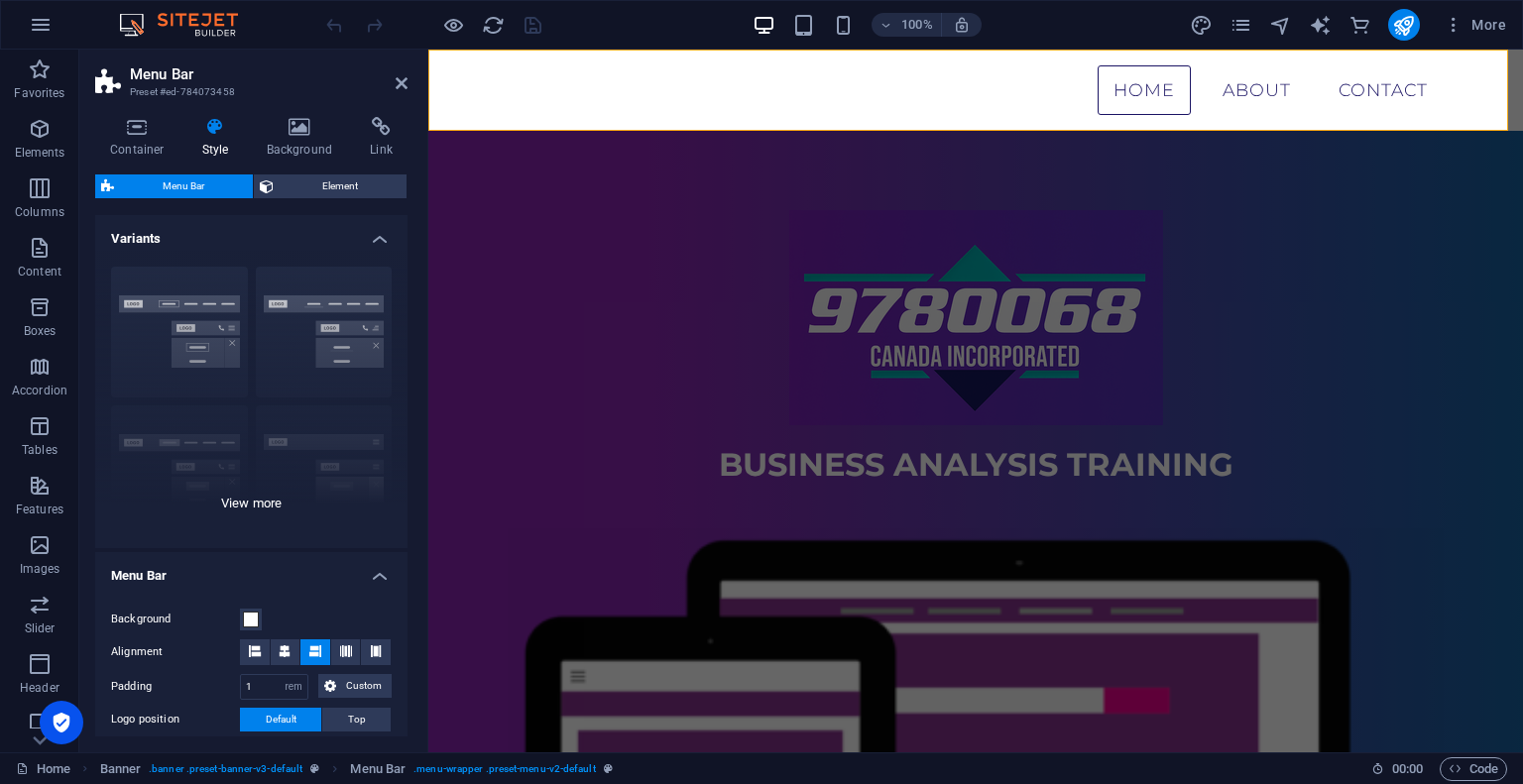 click on "Border Centered Default Fixed Loki Trigger Wide XXL" at bounding box center (251, 399) 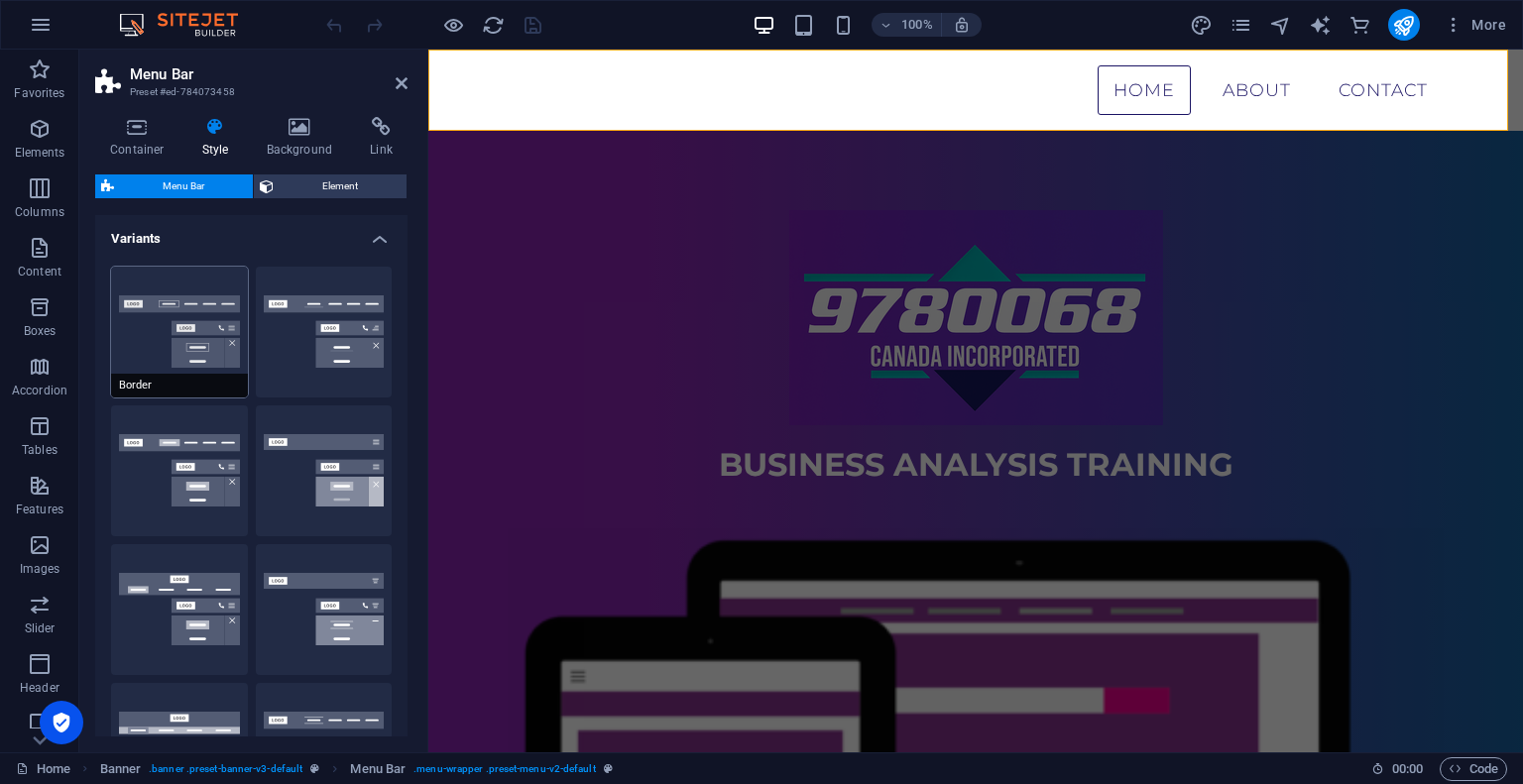 click on "Border" at bounding box center [179, 332] 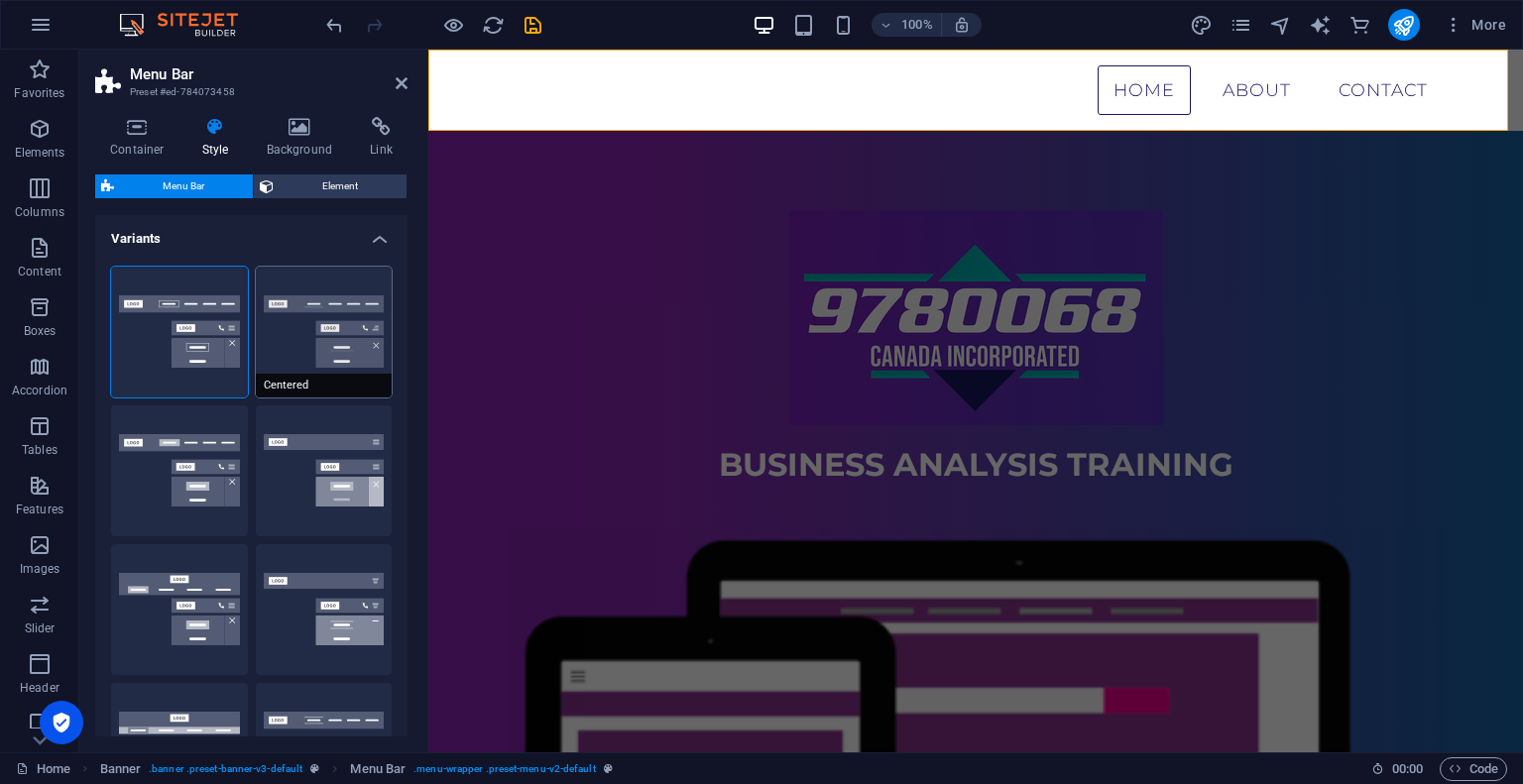 click on "Centered" at bounding box center (324, 332) 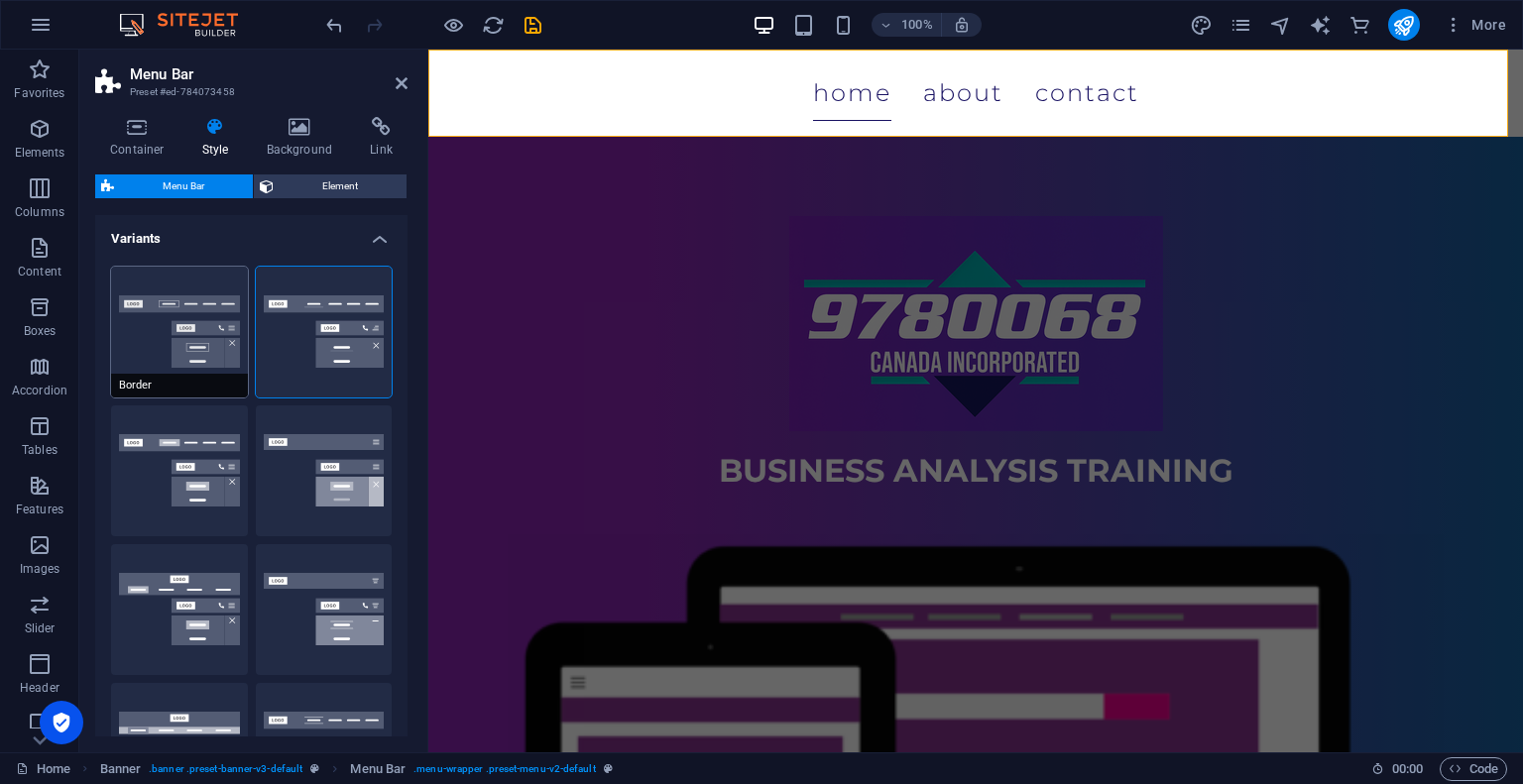 click on "Border" at bounding box center [179, 332] 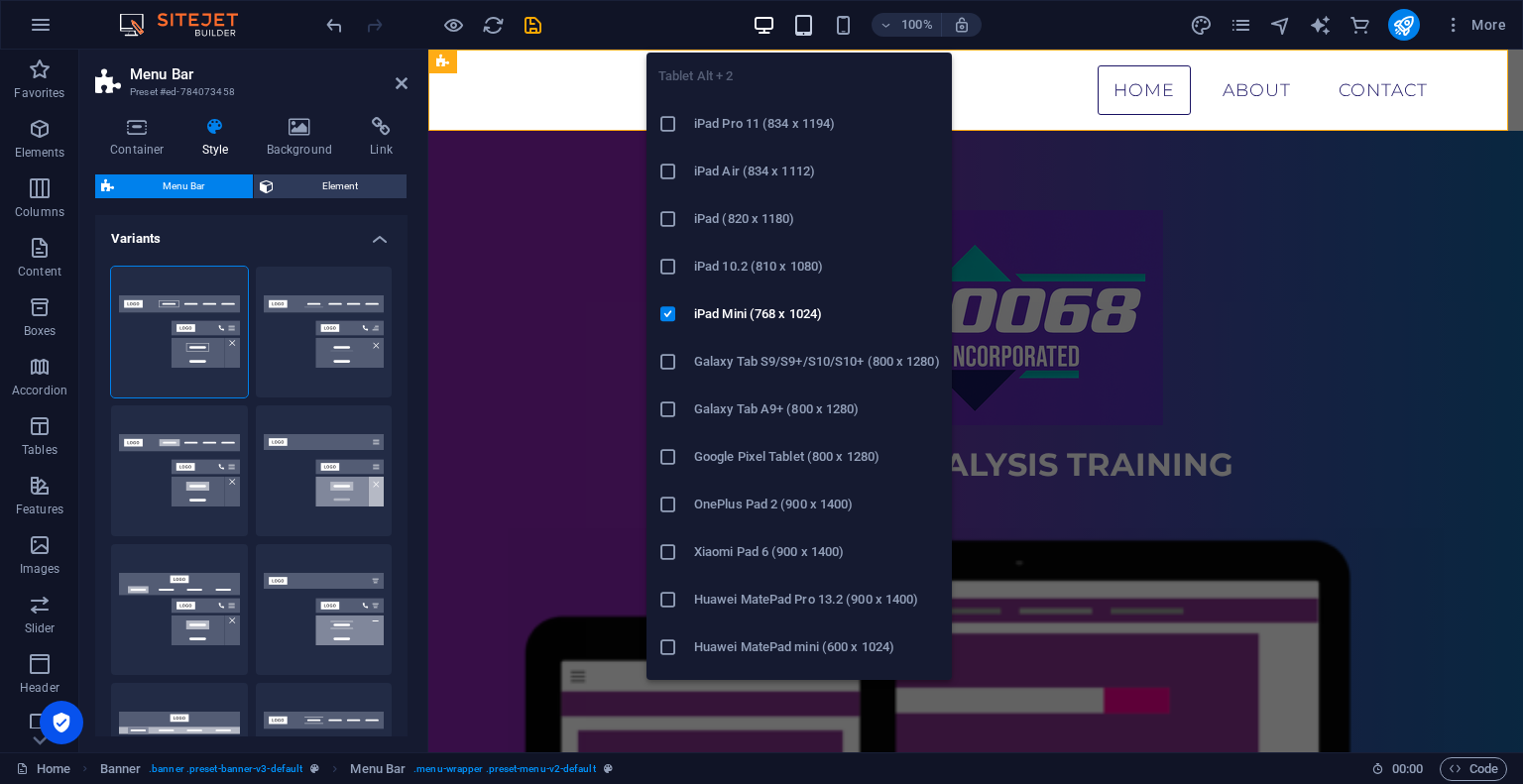 click at bounding box center [803, 25] 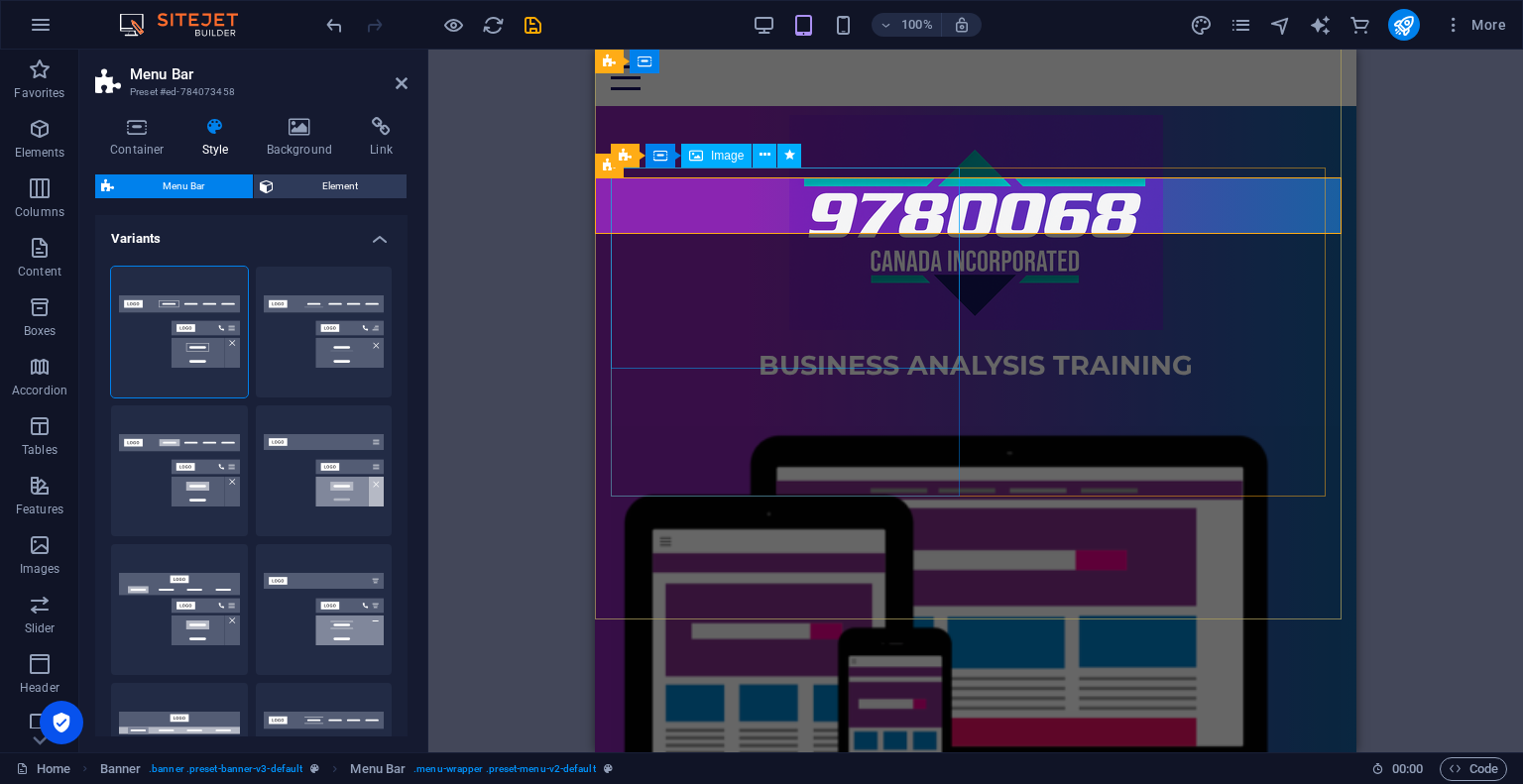 scroll, scrollTop: 62, scrollLeft: 0, axis: vertical 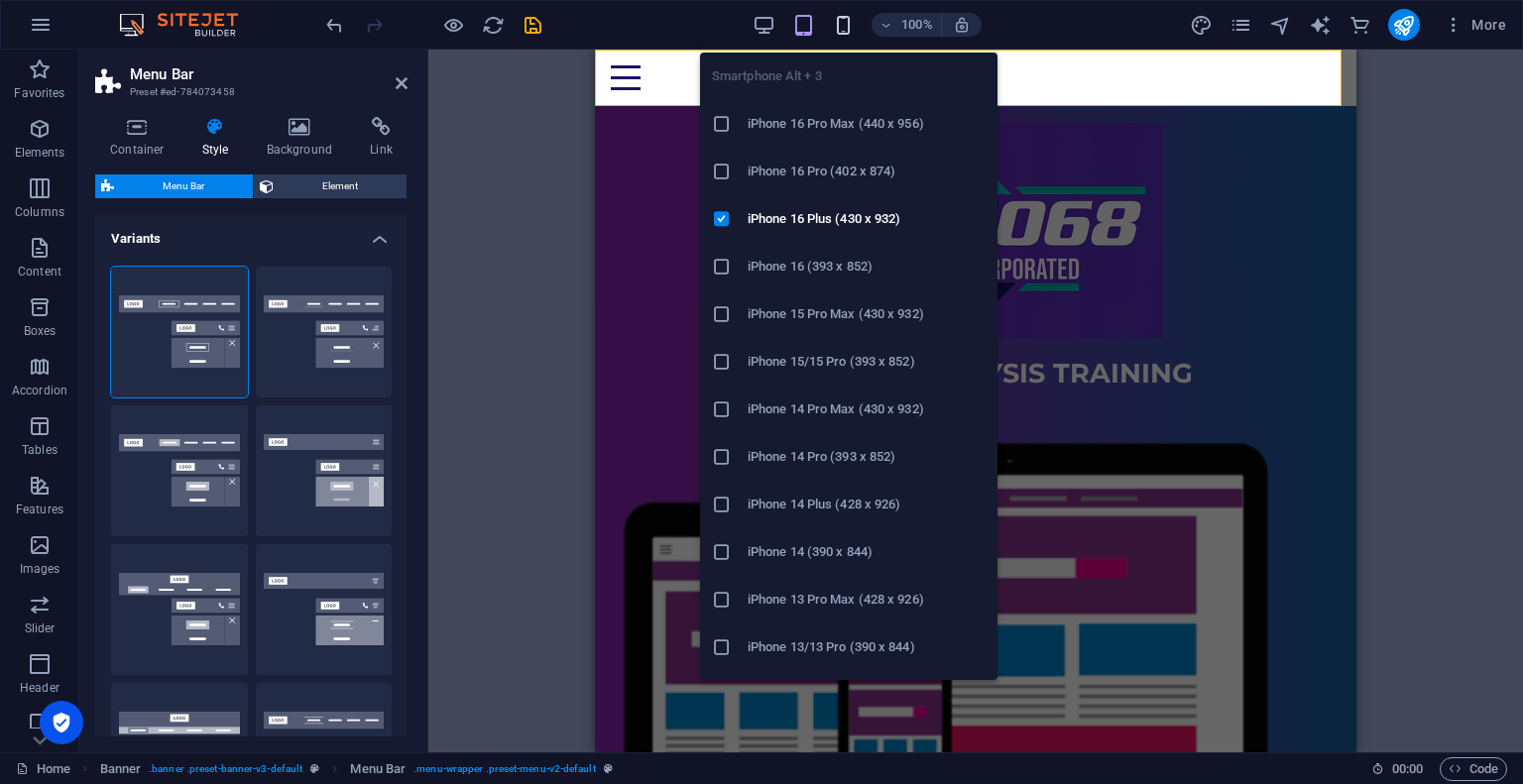 click at bounding box center (843, 25) 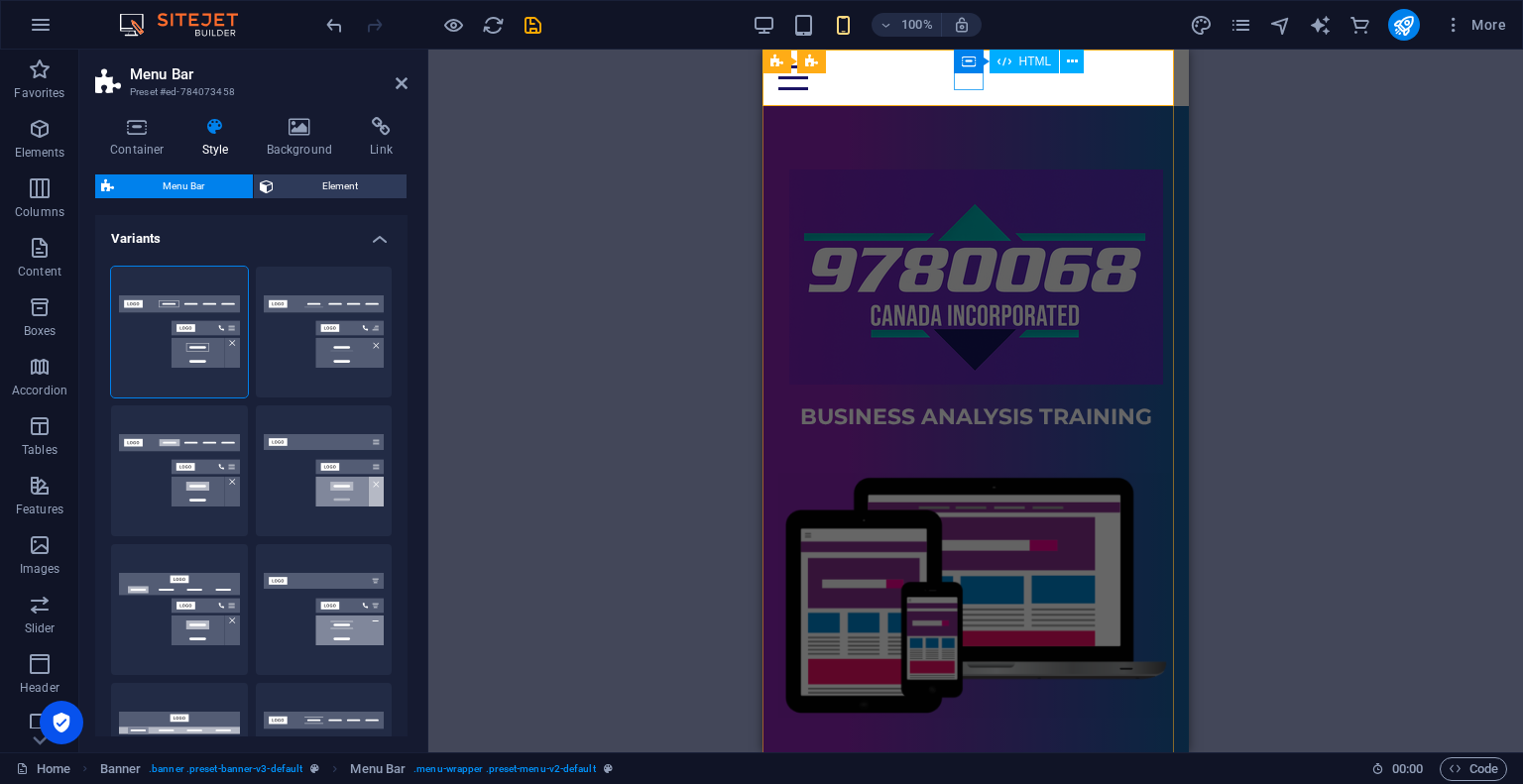 click at bounding box center (976, 77) 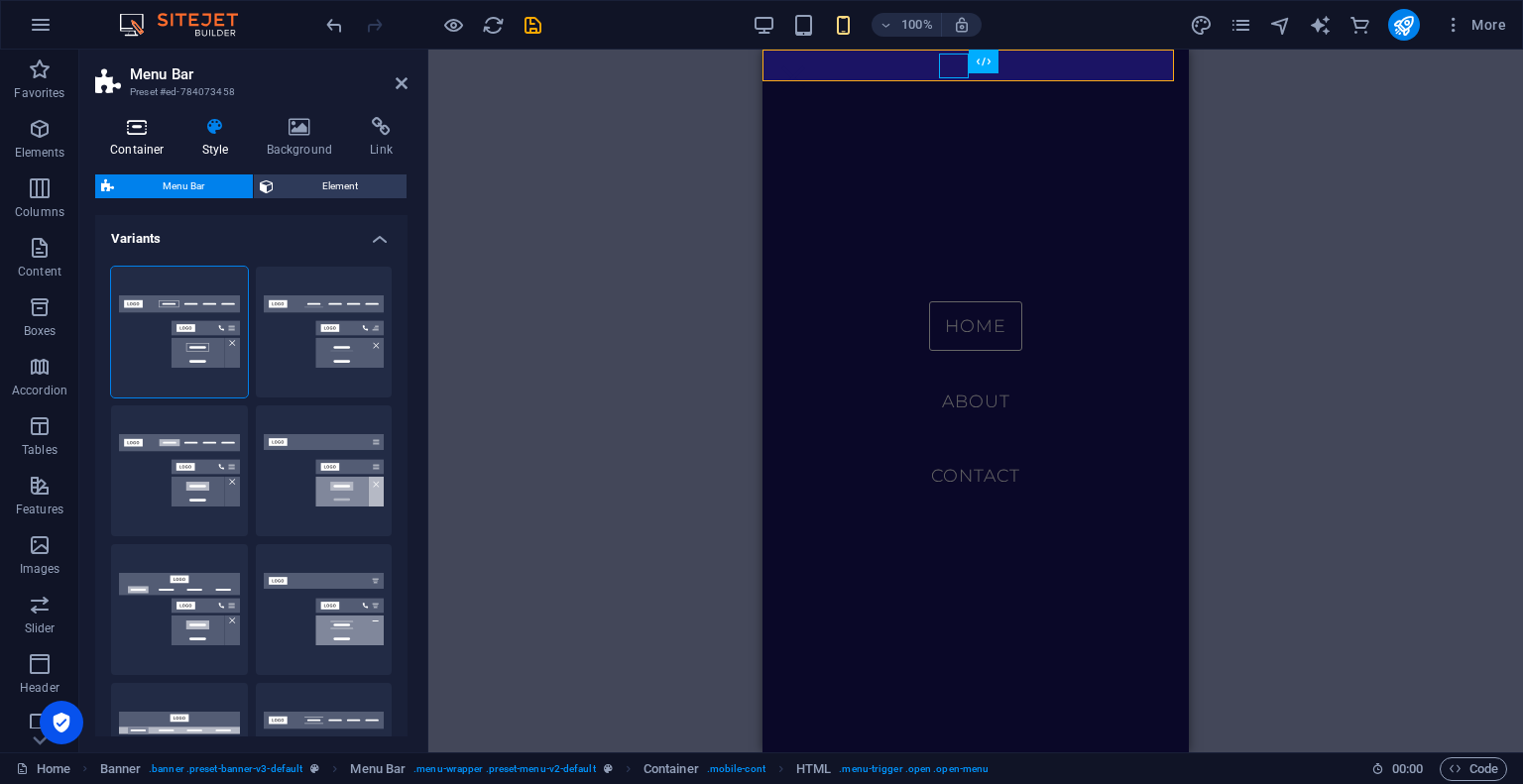 click on "Container" at bounding box center [141, 138] 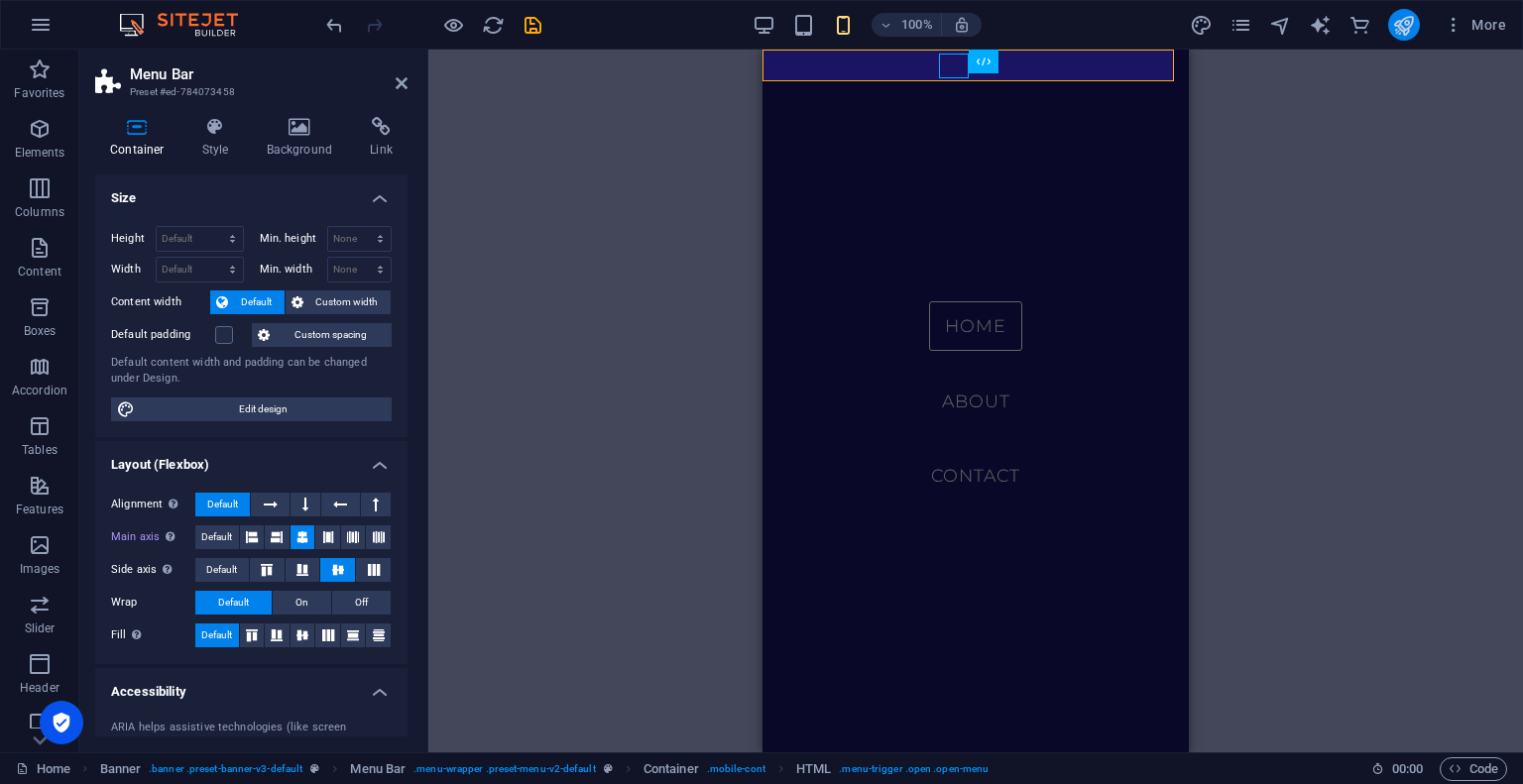 click at bounding box center (1404, 25) 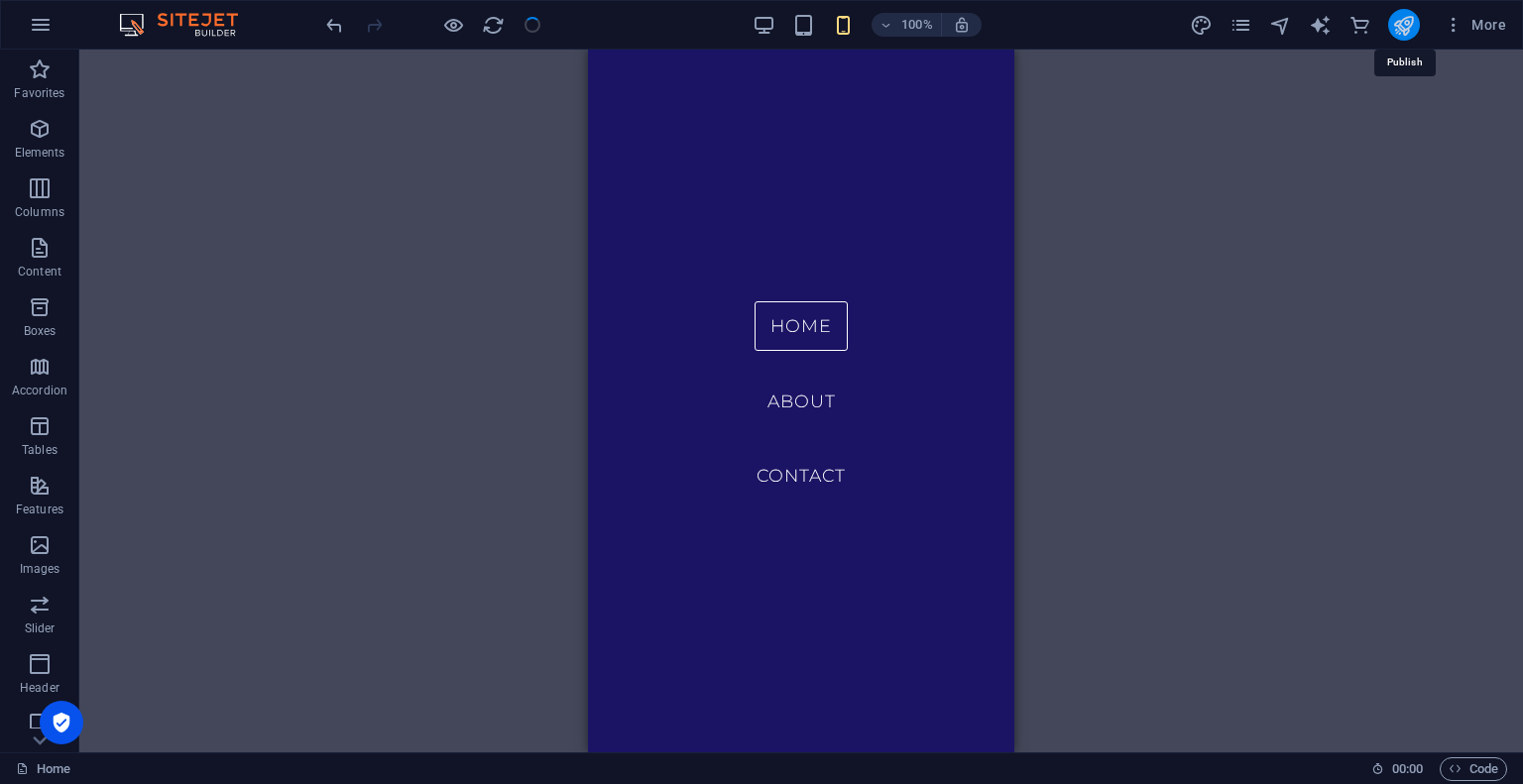 click at bounding box center (1403, 25) 